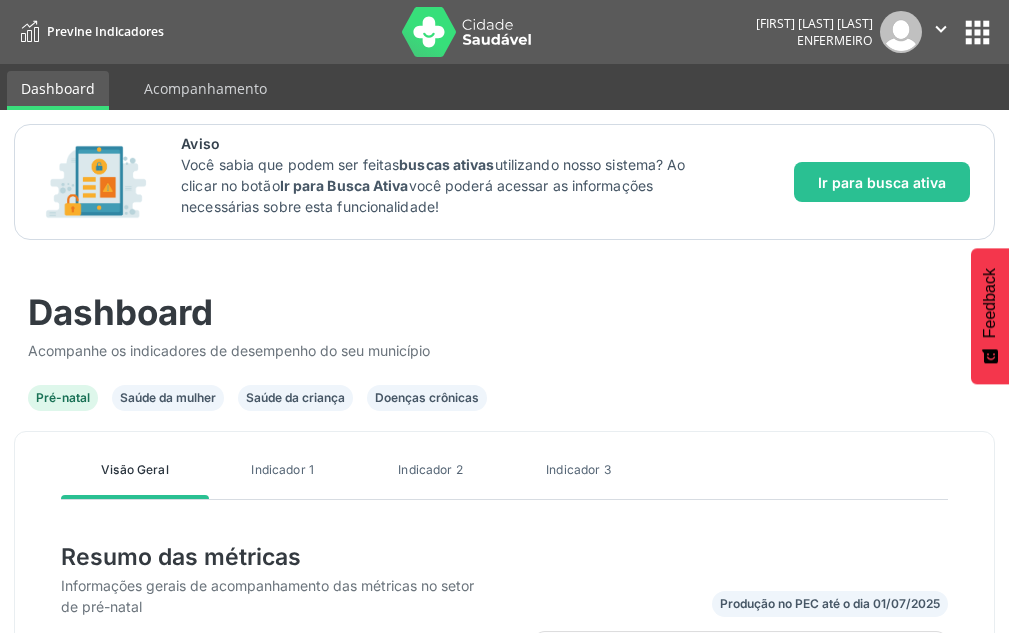 scroll, scrollTop: 200, scrollLeft: 0, axis: vertical 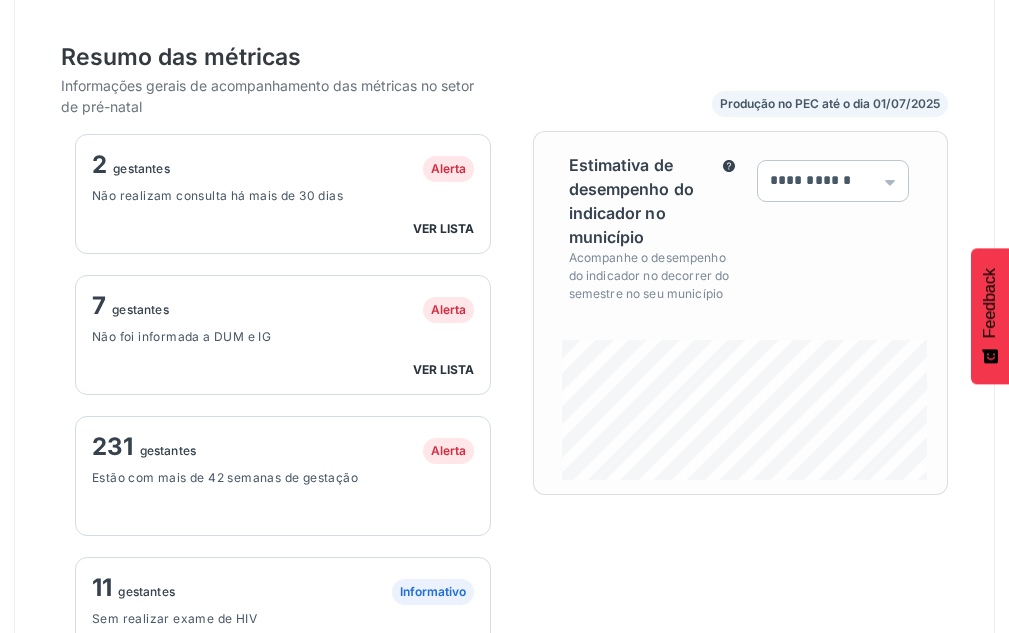 click on "ver lista" at bounding box center [443, 228] 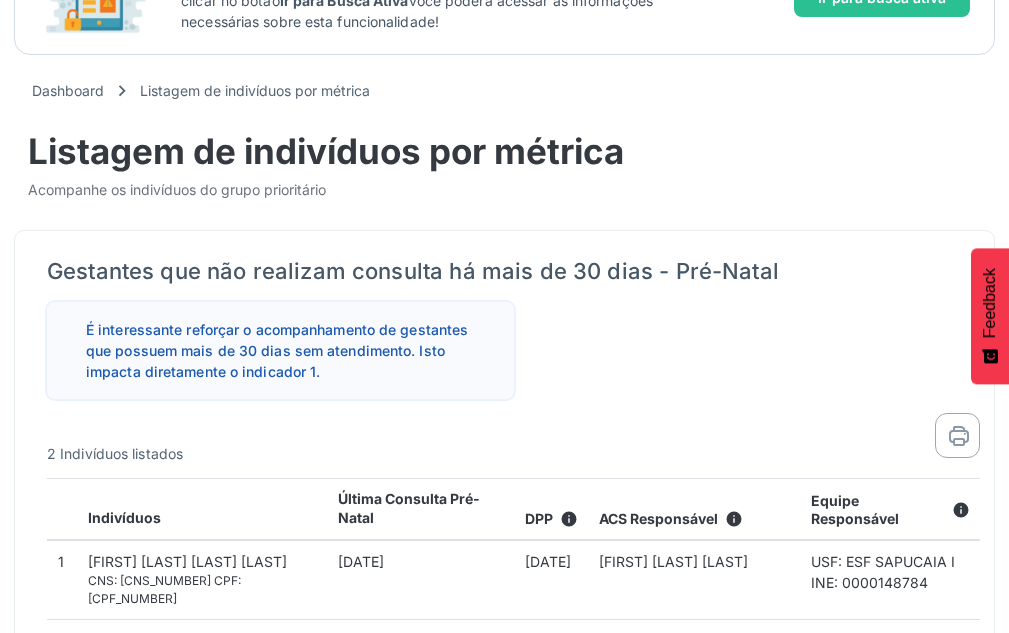 scroll, scrollTop: 314, scrollLeft: 0, axis: vertical 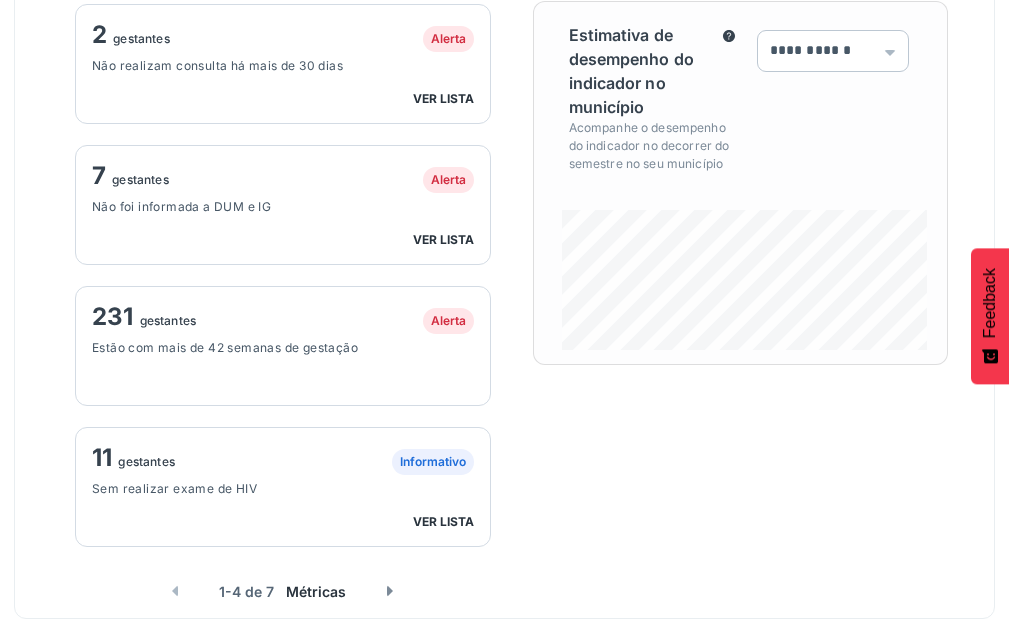 click on "ver lista" at bounding box center (443, 98) 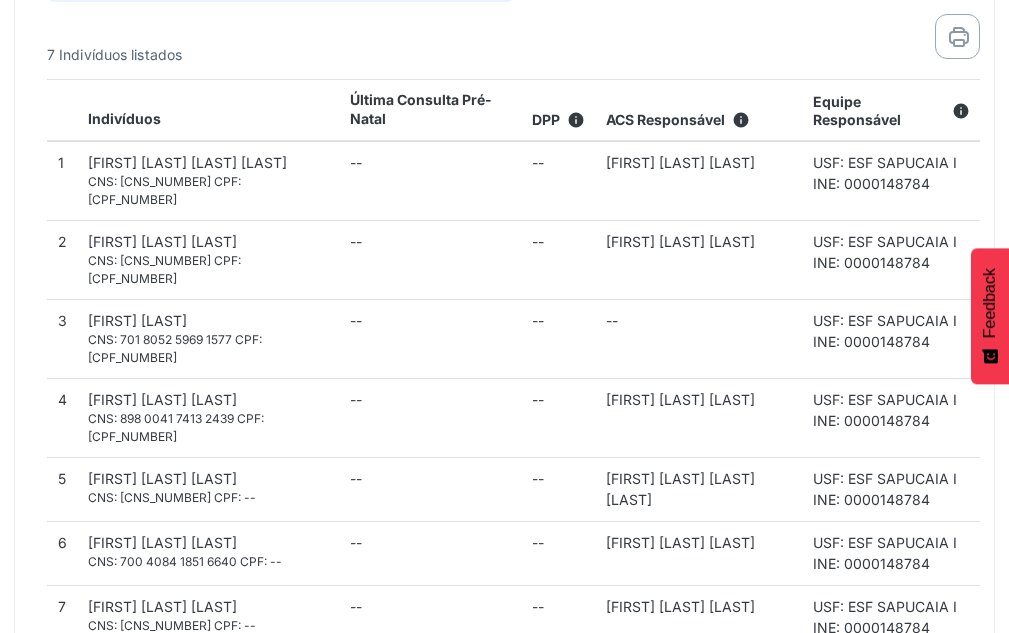 scroll, scrollTop: 682, scrollLeft: 0, axis: vertical 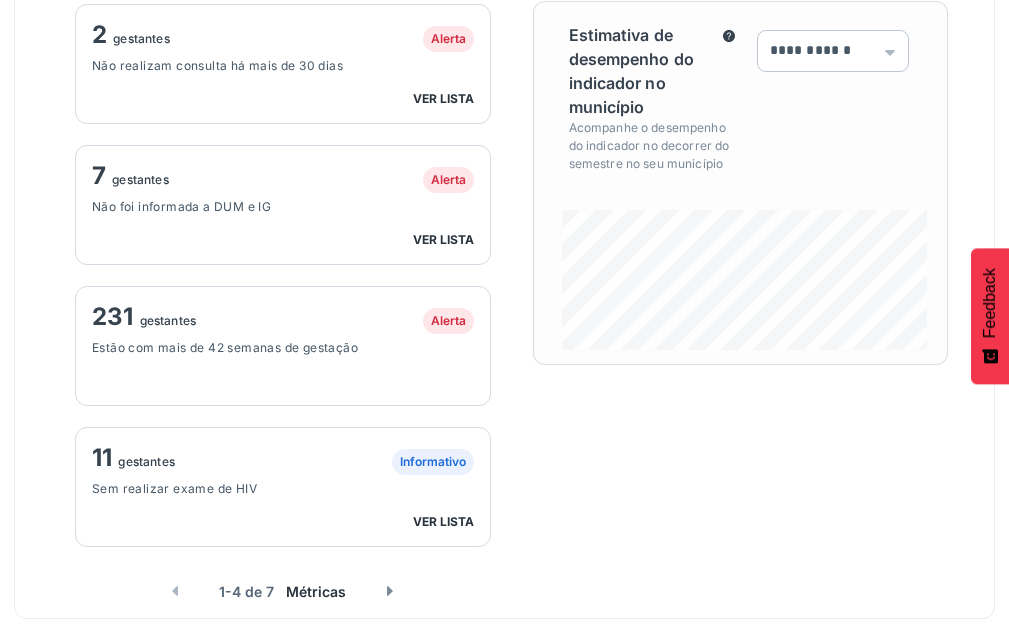 click on "11   gestantes   Informativo
Sem realizar exame de HIV
ver lista" at bounding box center (283, 64) 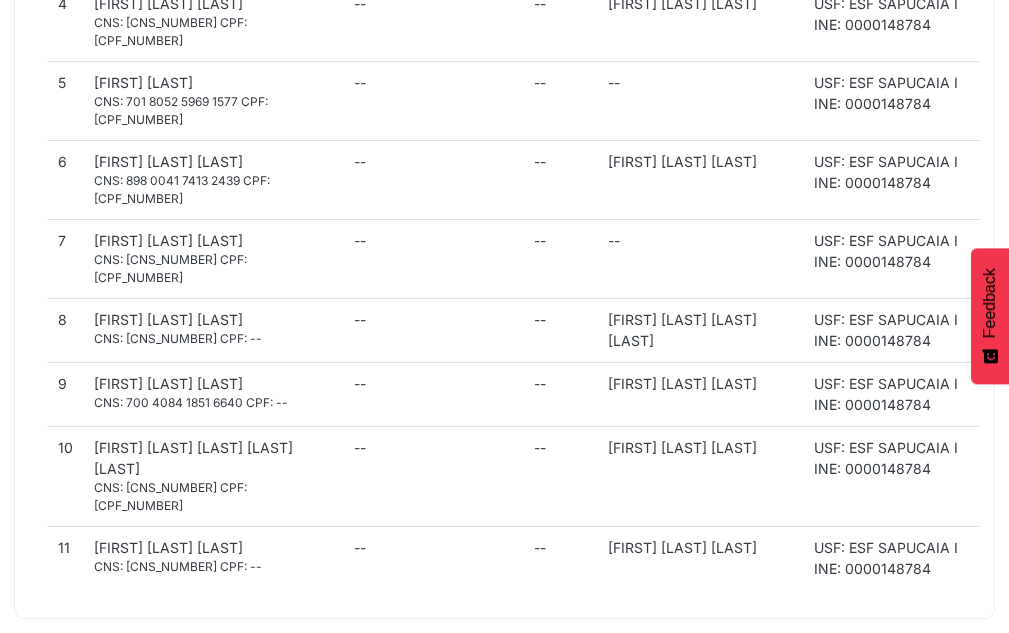 scroll, scrollTop: 1004, scrollLeft: 0, axis: vertical 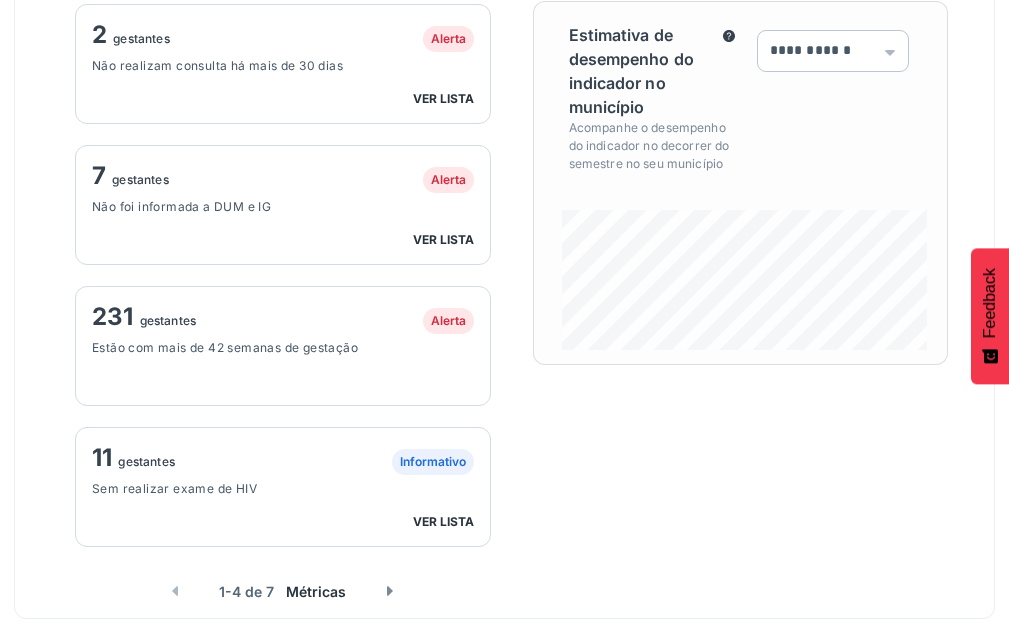 click at bounding box center (390, 591) 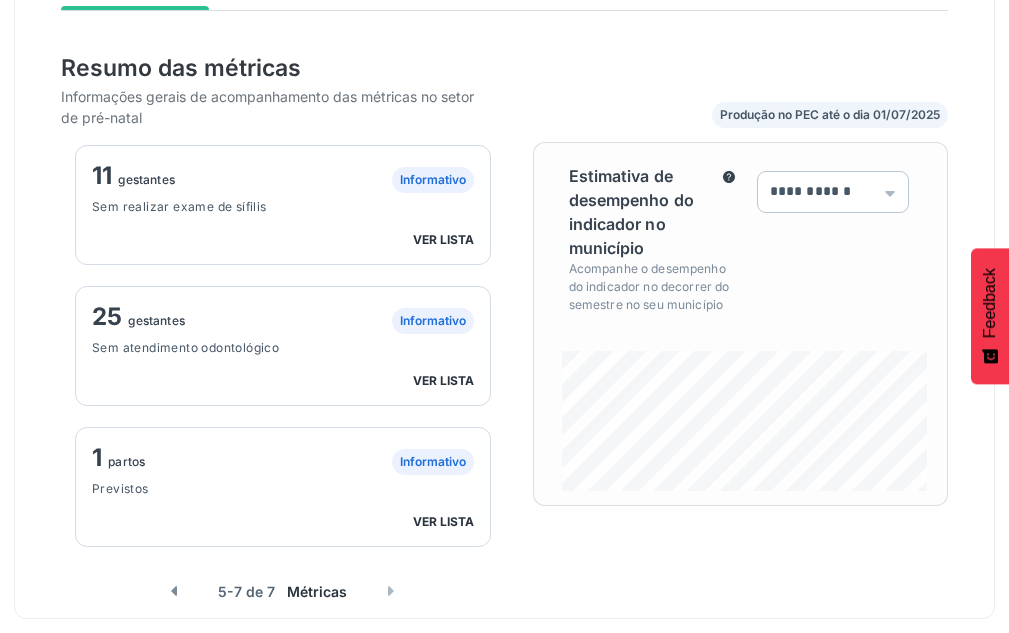 click on "ver lista" at bounding box center (443, 239) 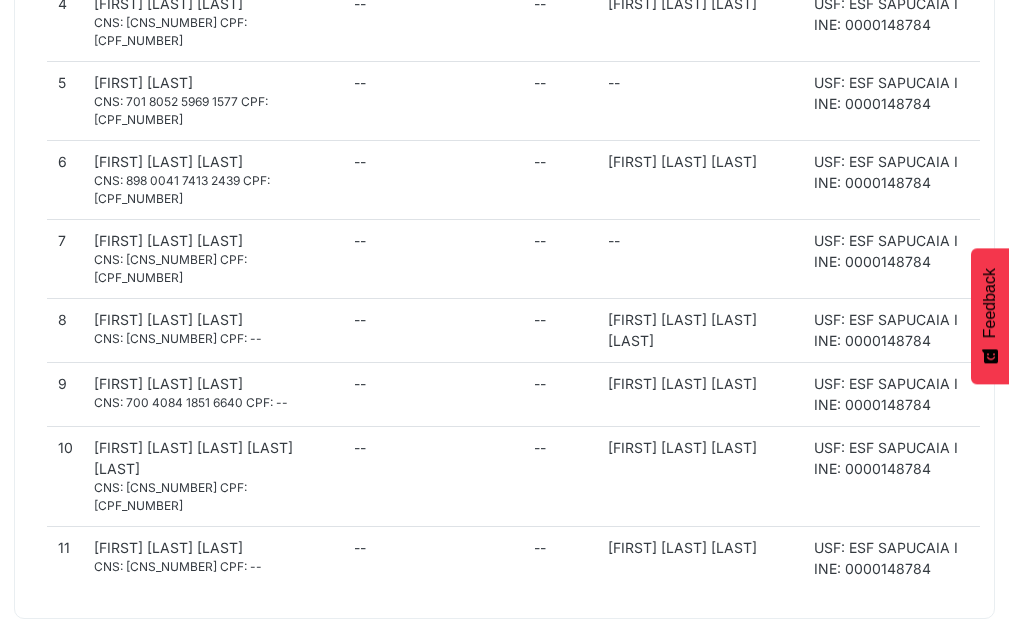 scroll, scrollTop: 1004, scrollLeft: 0, axis: vertical 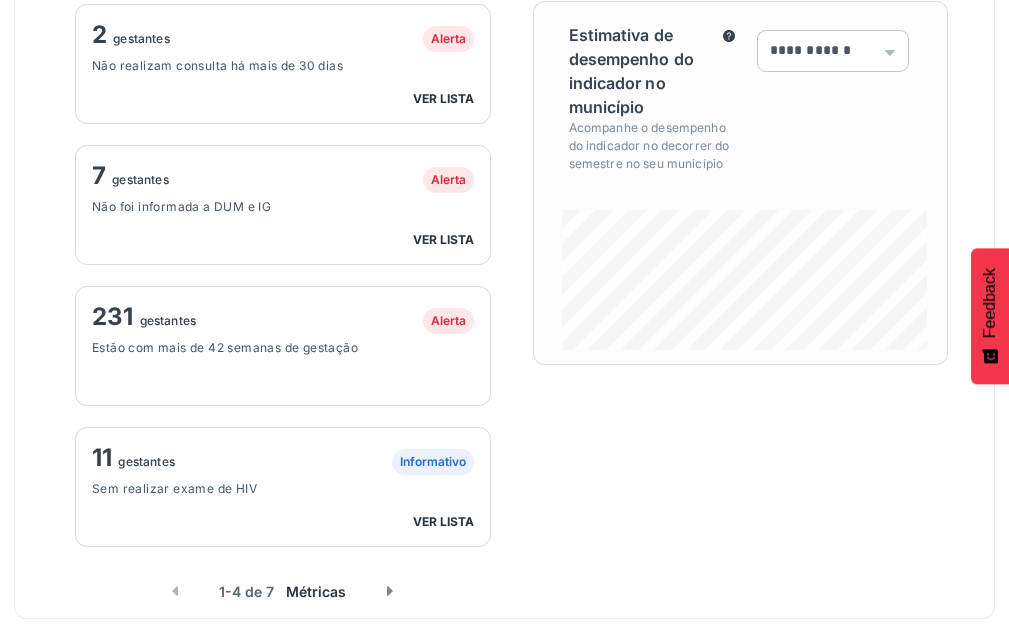 click at bounding box center (390, 591) 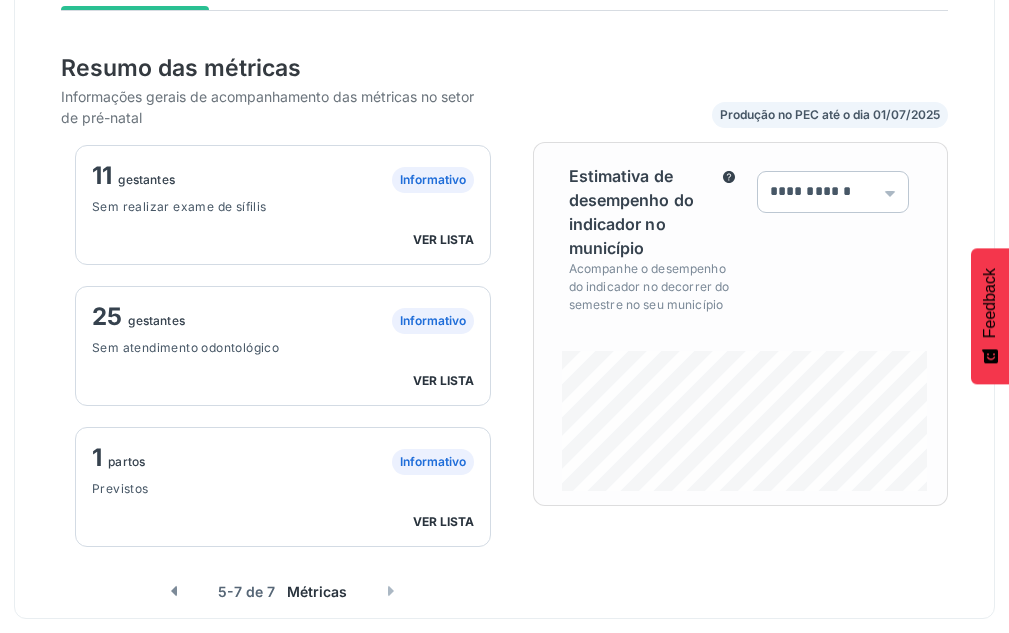 click at bounding box center [391, 591] 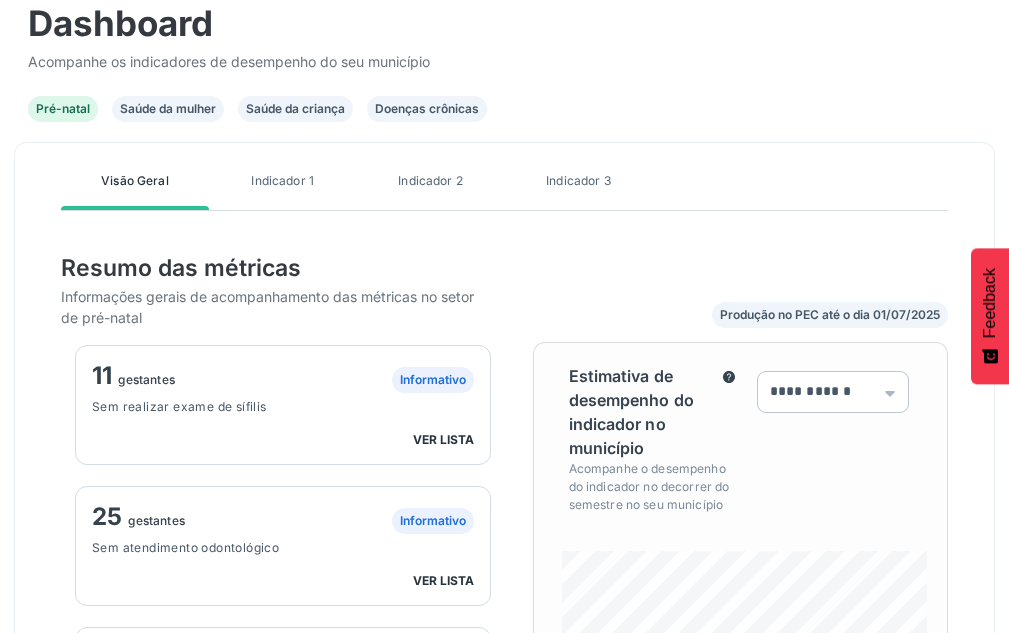 click on "Indicador 1" at bounding box center (283, 181) 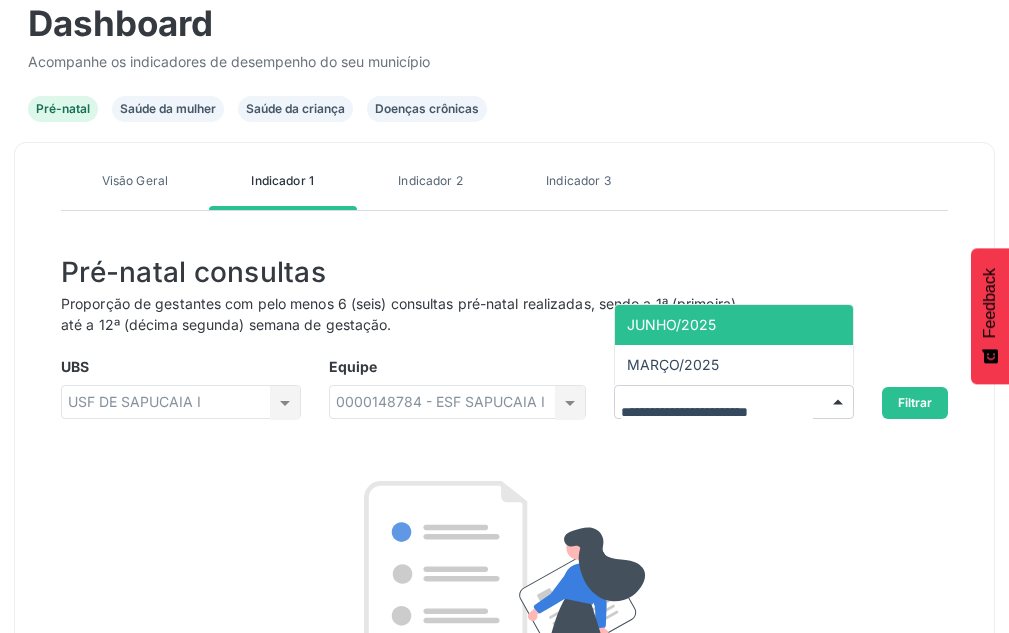 click at bounding box center (734, 402) 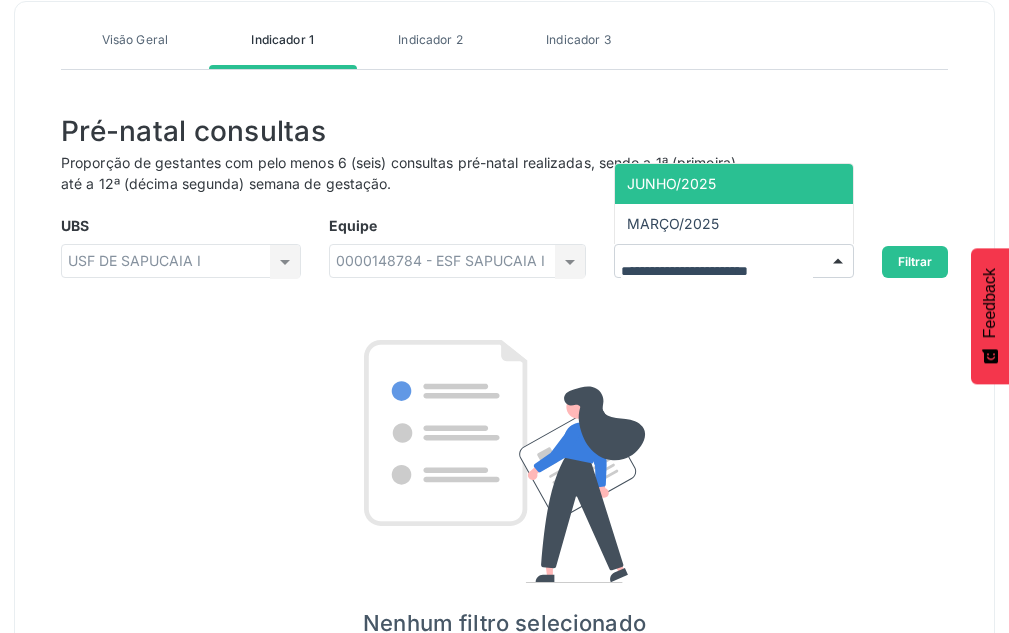 scroll, scrollTop: 389, scrollLeft: 0, axis: vertical 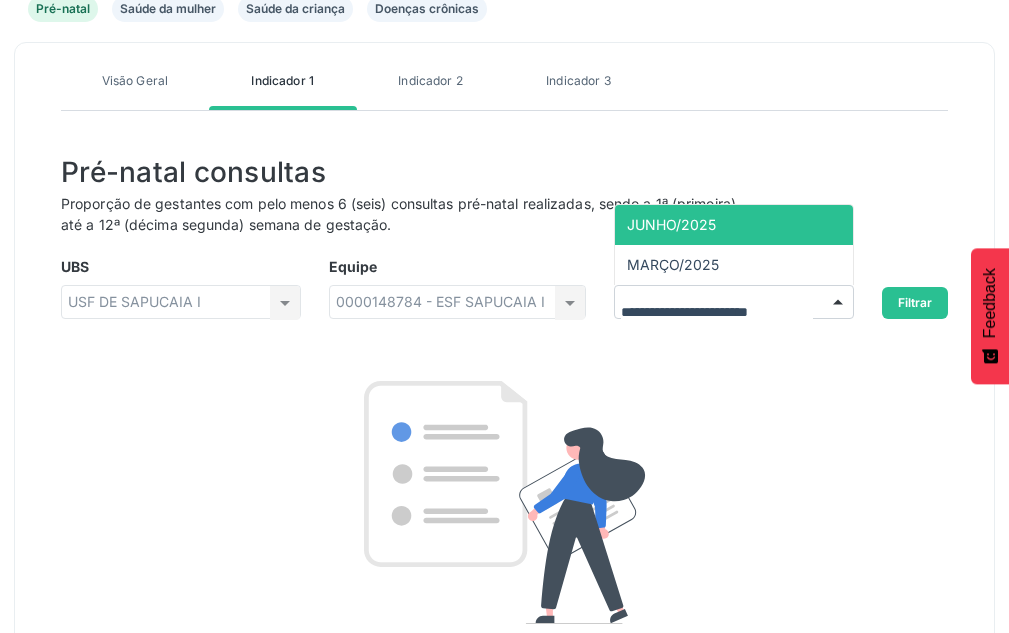 click on "JUNHO/2025" at bounding box center [671, 224] 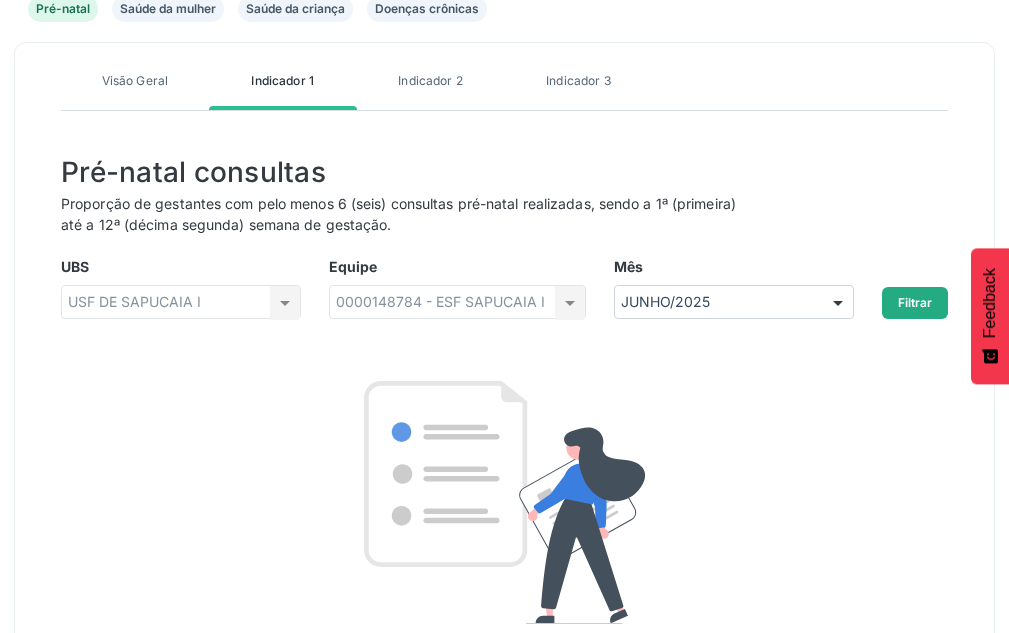 click on "Filtrar" at bounding box center [915, 303] 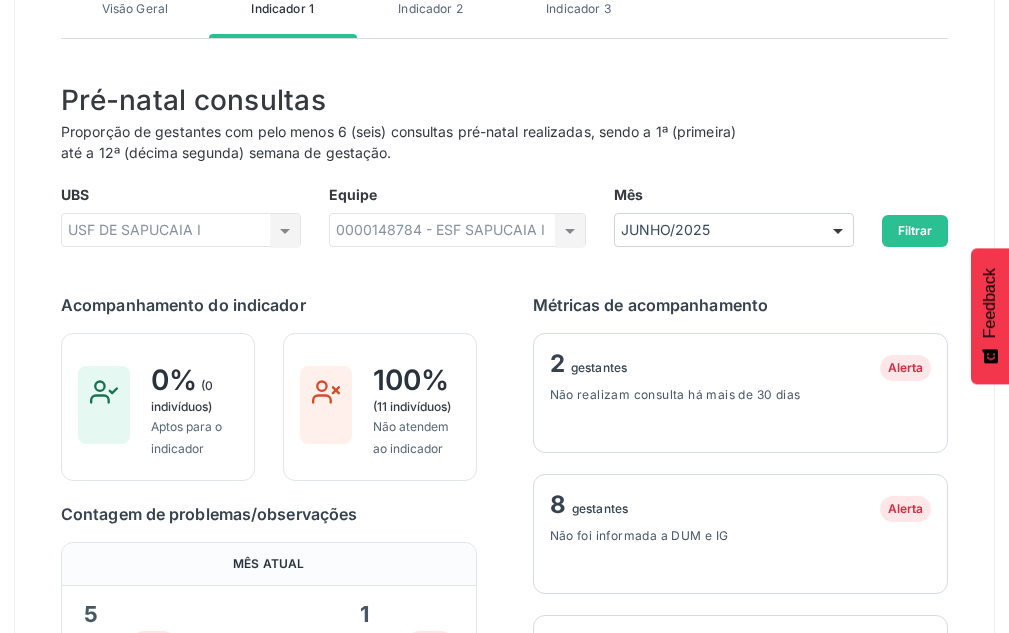 scroll, scrollTop: 454, scrollLeft: 0, axis: vertical 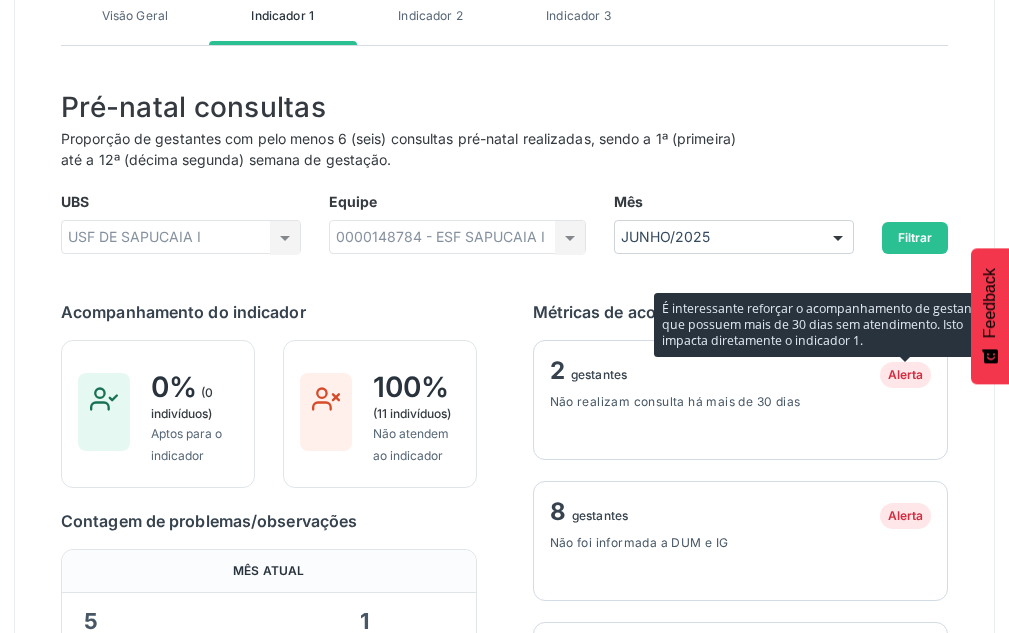 click on "Alerta" at bounding box center [905, 374] 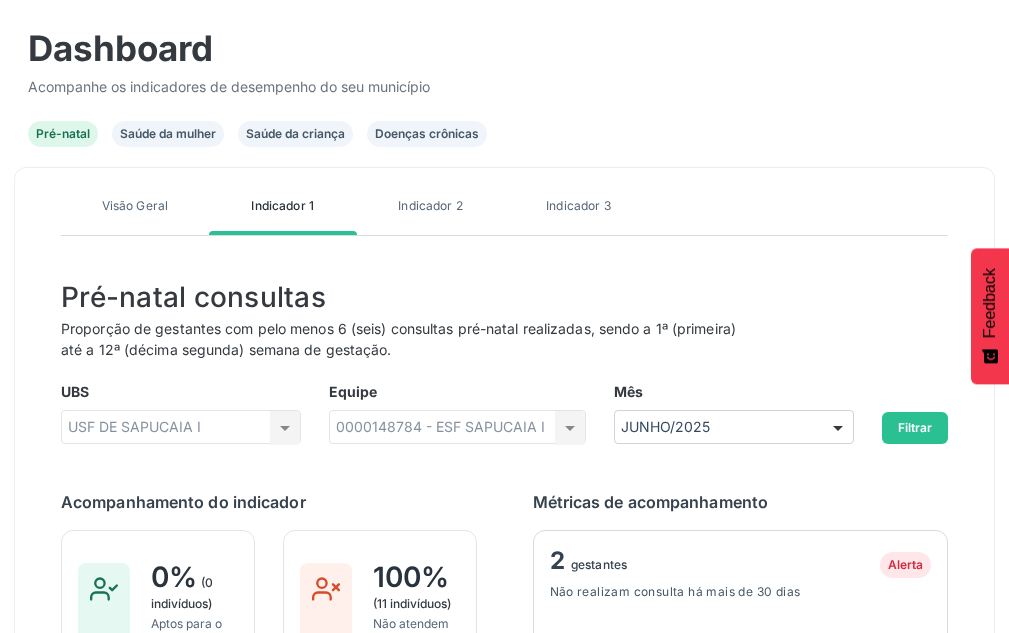 scroll, scrollTop: 254, scrollLeft: 0, axis: vertical 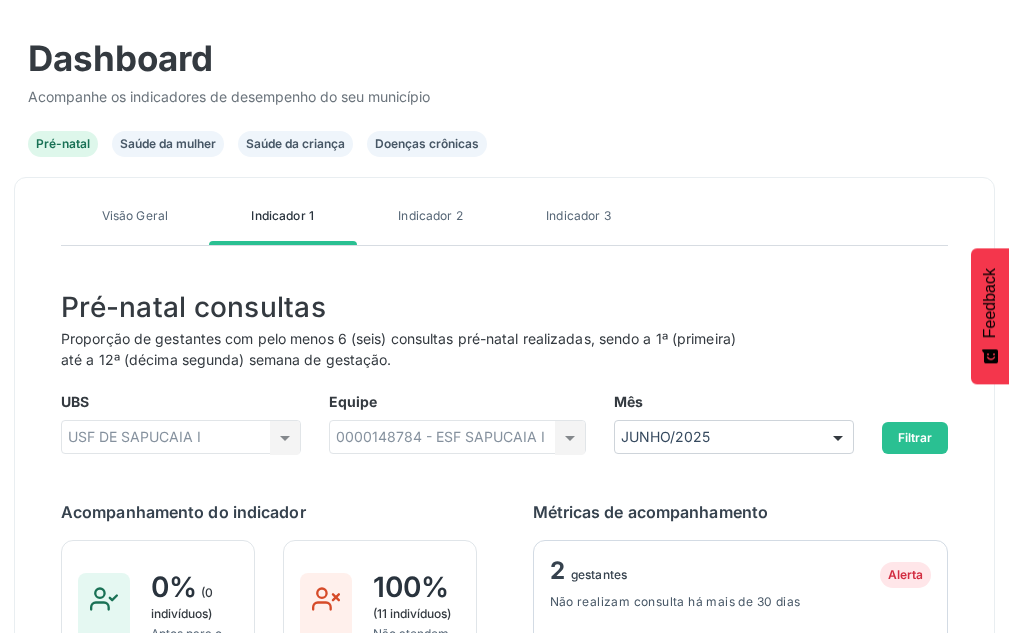 click on "Indicador 2" at bounding box center [431, 222] 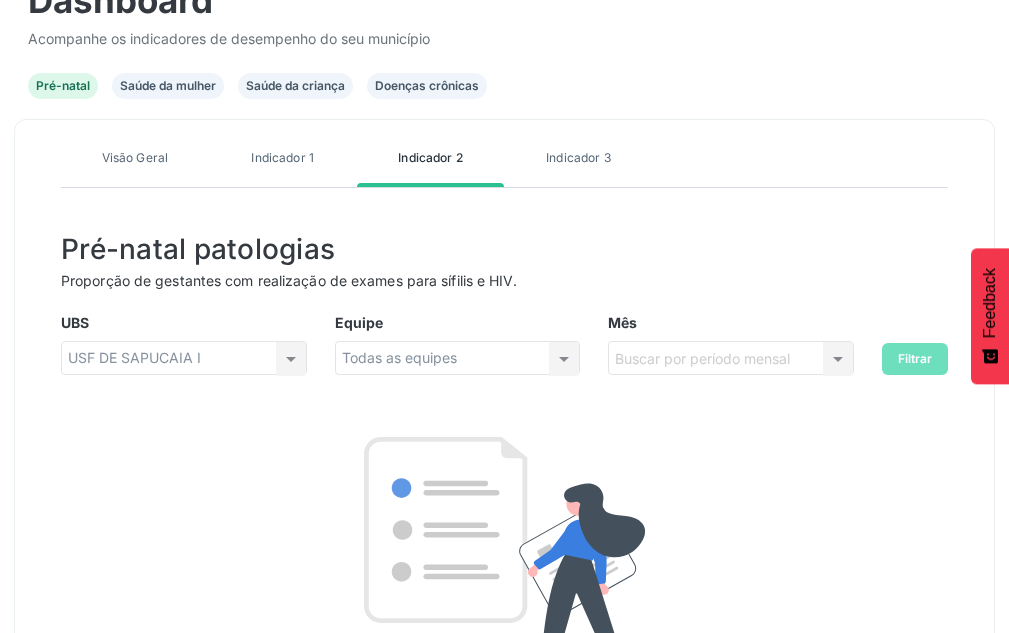 scroll, scrollTop: 454, scrollLeft: 0, axis: vertical 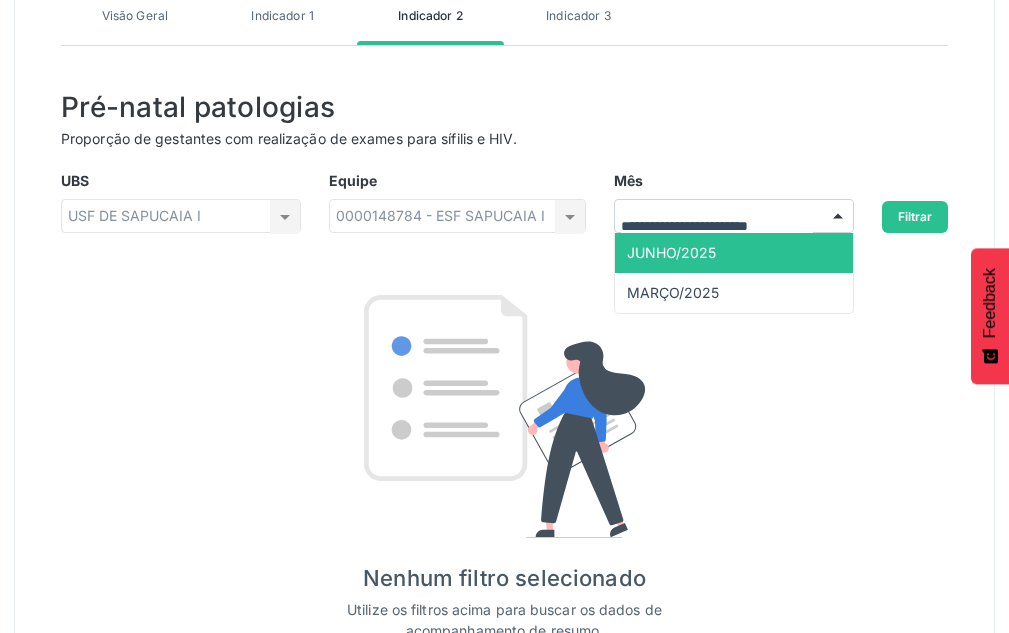 click at bounding box center (734, 216) 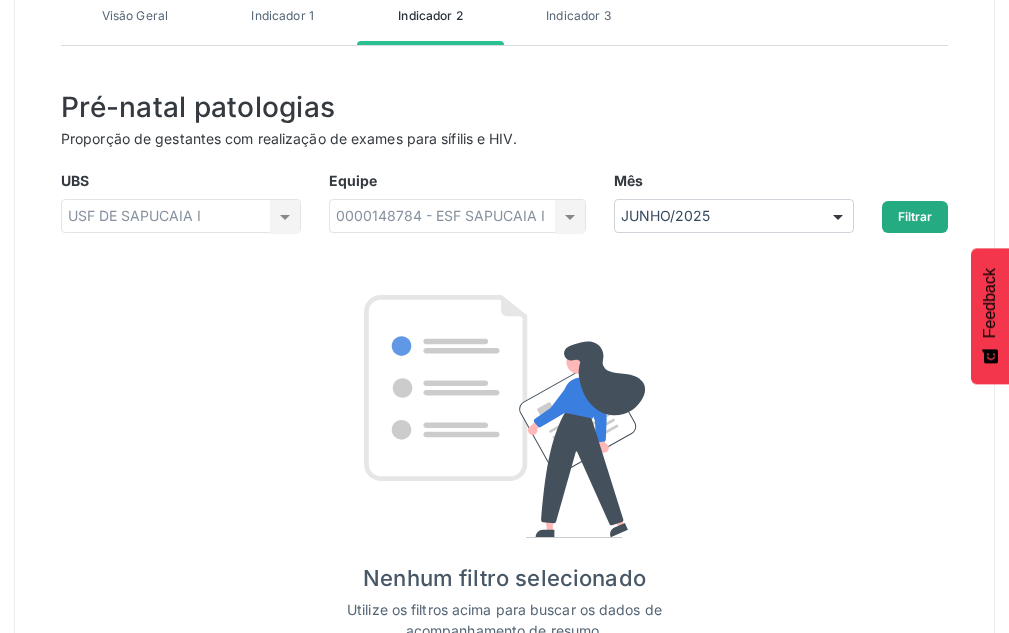 click on "Filtrar" at bounding box center (915, 217) 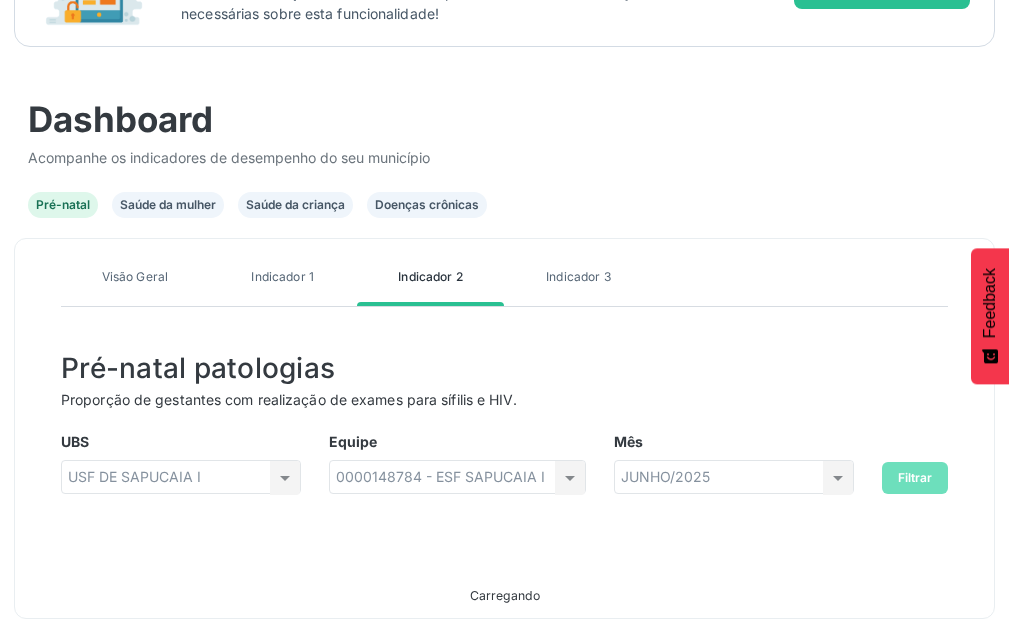 click on "Pré-natal
Saúde da mulher
Saúde da criança
Doenças crônicas" at bounding box center [504, 205] 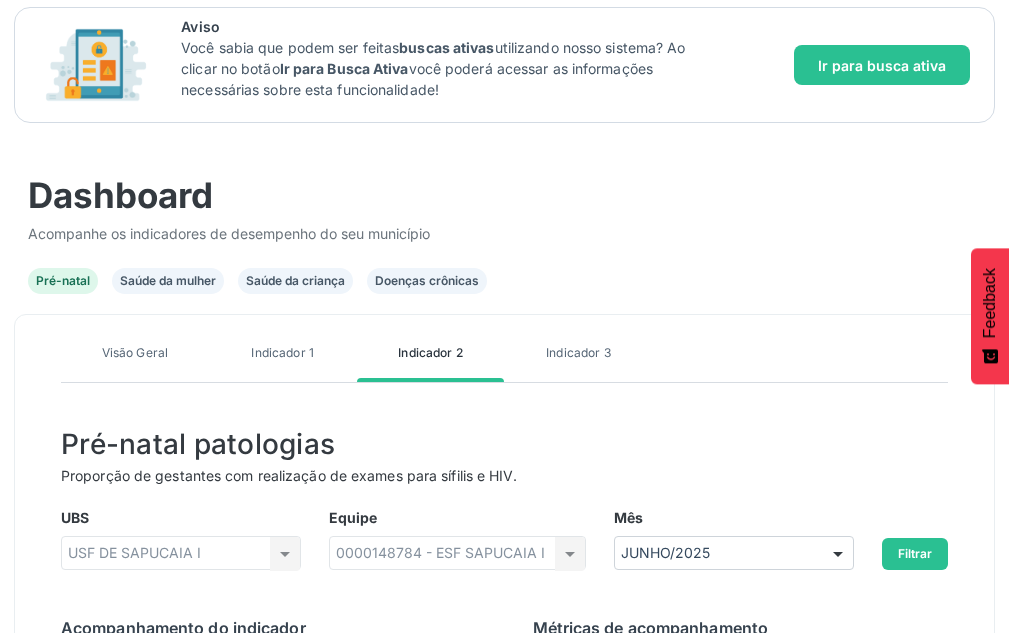 scroll, scrollTop: 65, scrollLeft: 0, axis: vertical 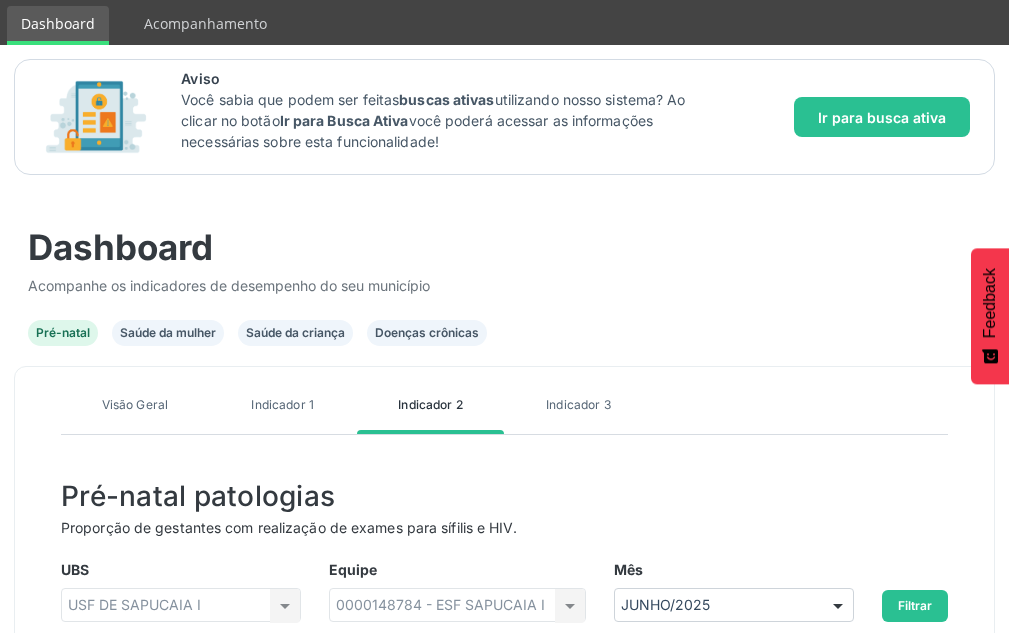 click on "Indicador 3" at bounding box center (135, 405) 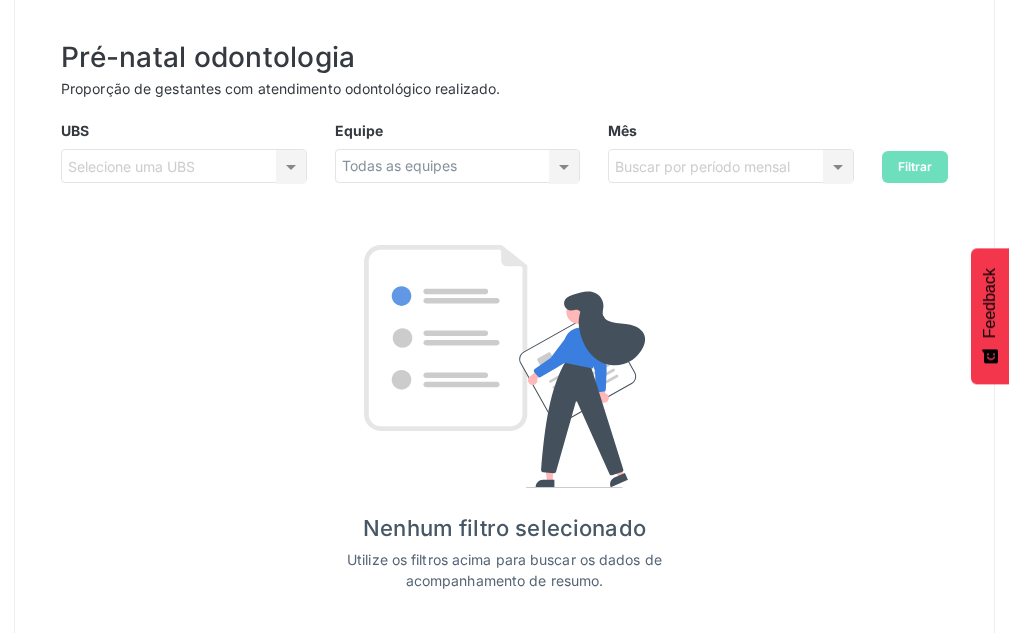 scroll, scrollTop: 539, scrollLeft: 0, axis: vertical 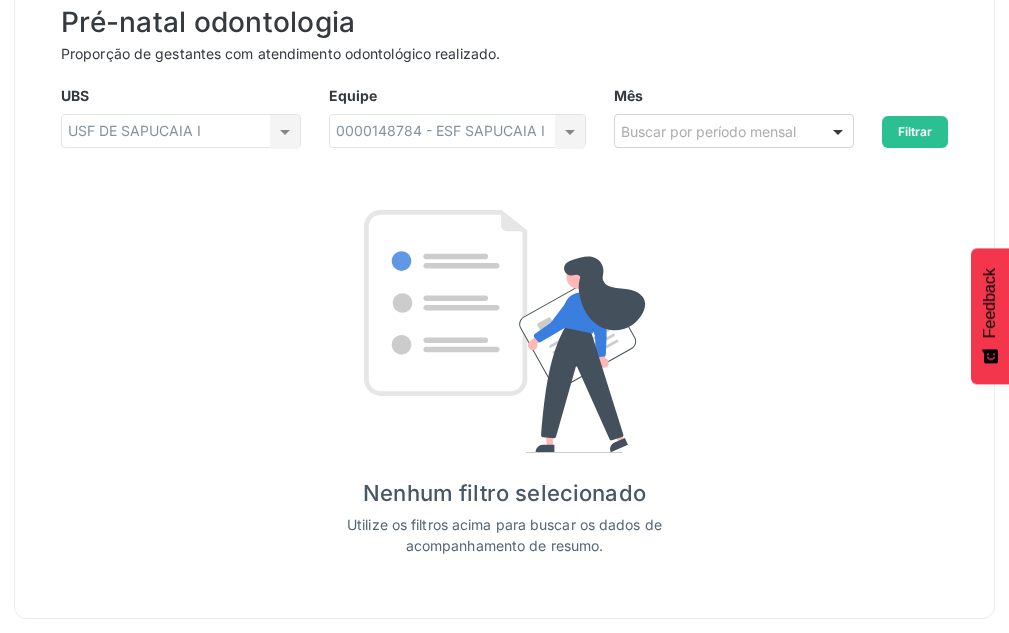 click on "Filtrar" at bounding box center [908, 123] 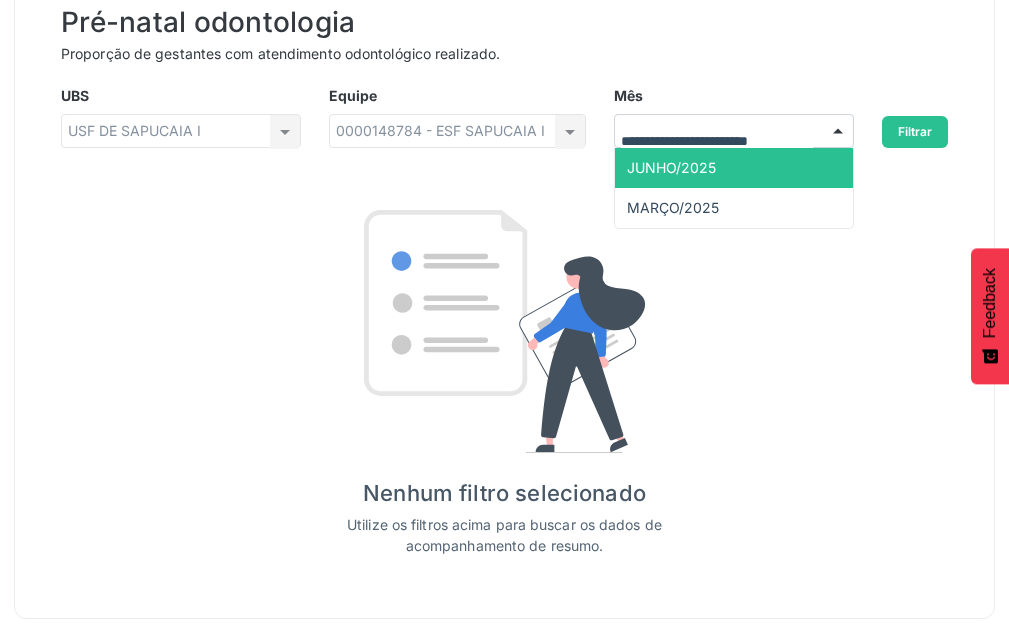 click on "JUNHO/2025" at bounding box center (734, 168) 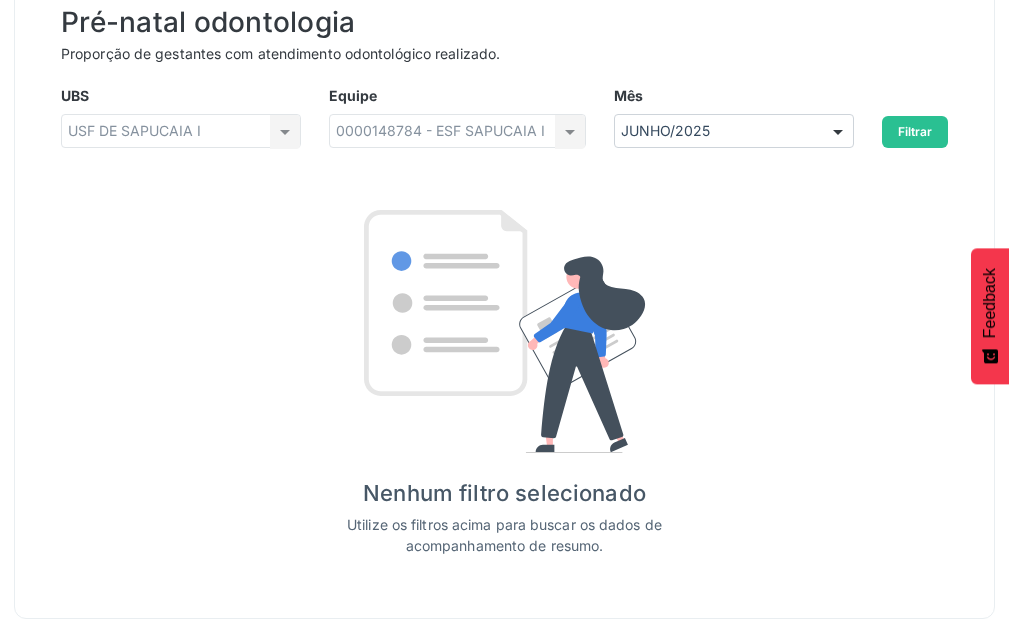 click on "Filtrar" at bounding box center [915, 132] 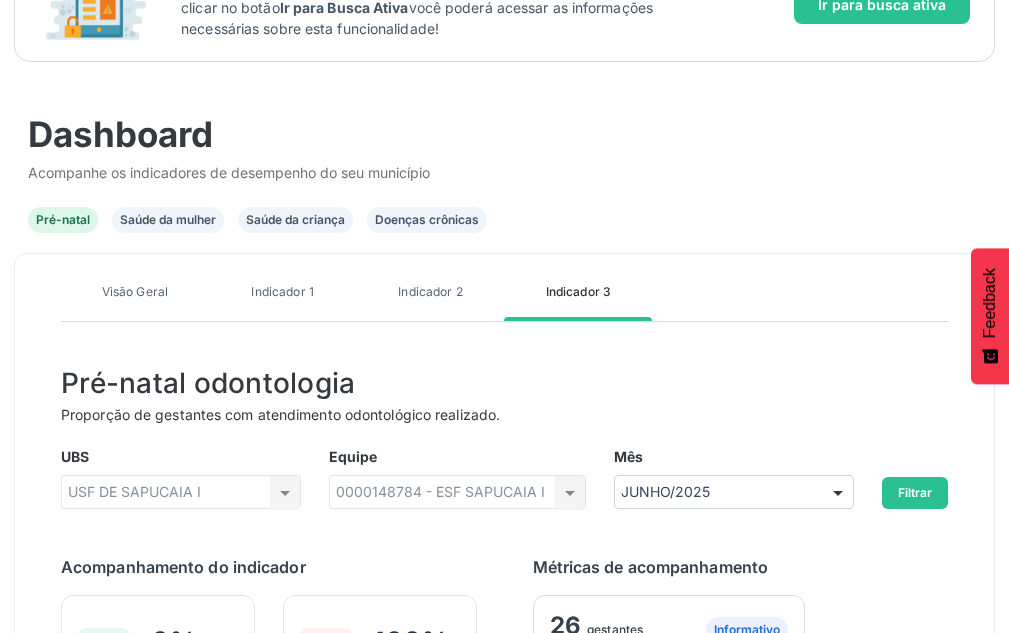 scroll, scrollTop: 165, scrollLeft: 0, axis: vertical 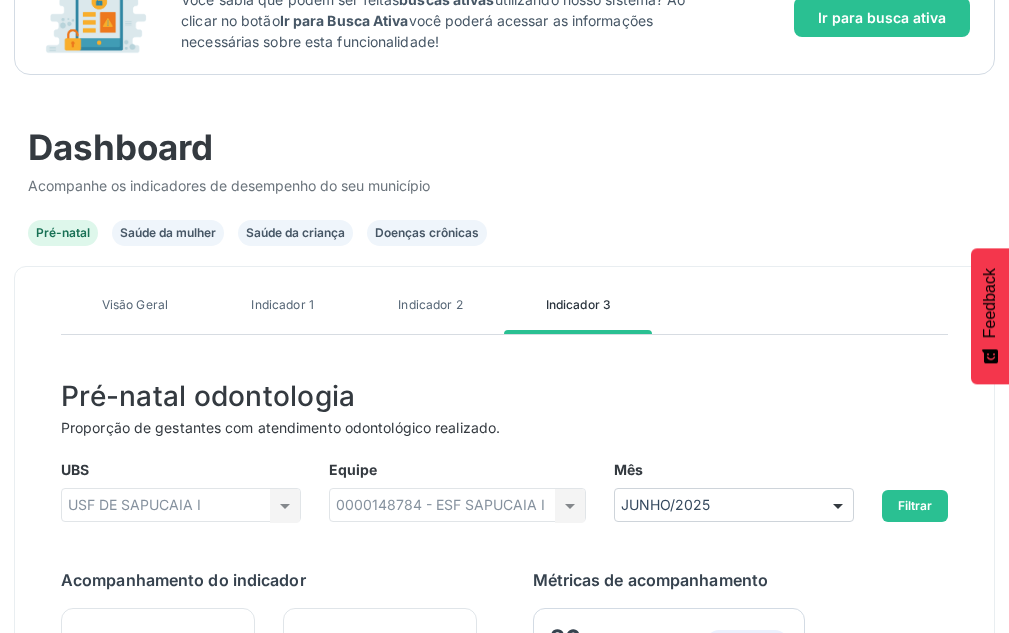 click on "Indicador 1" at bounding box center (135, 305) 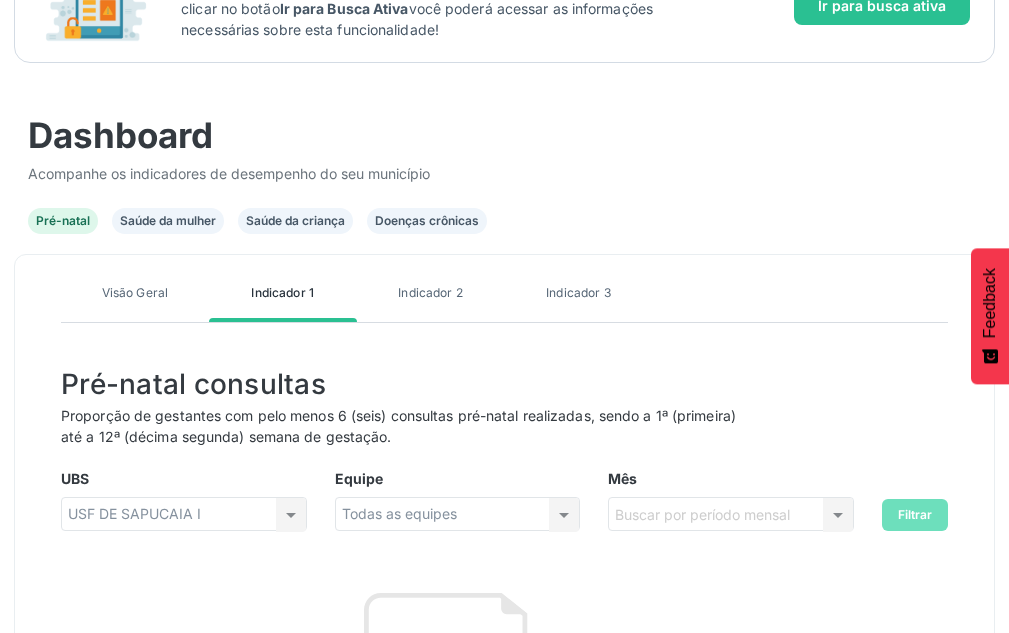 scroll, scrollTop: 160, scrollLeft: 0, axis: vertical 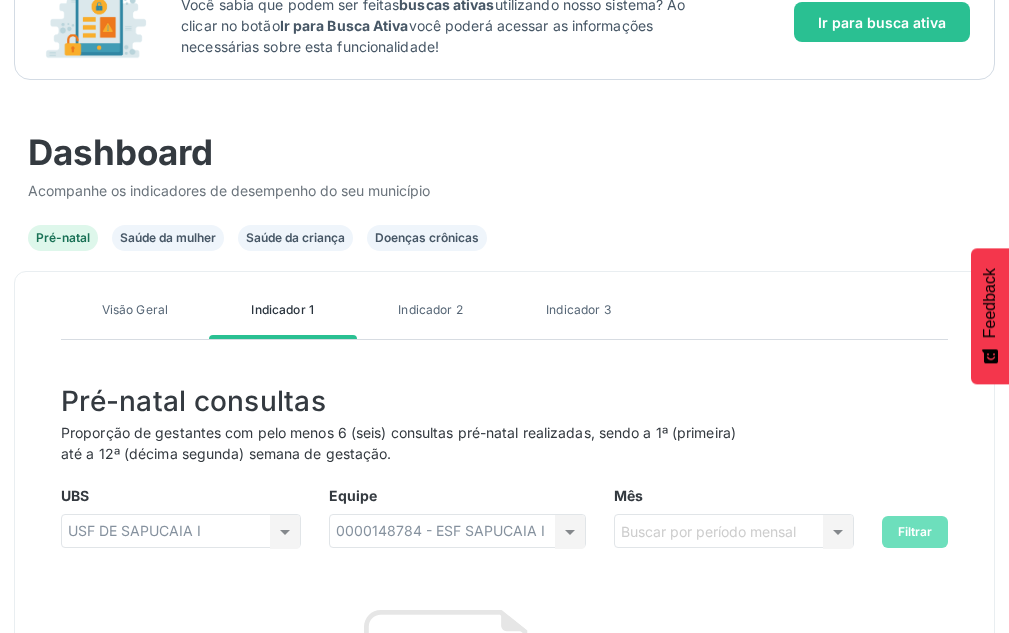 click on "Visão Geral" at bounding box center (135, 310) 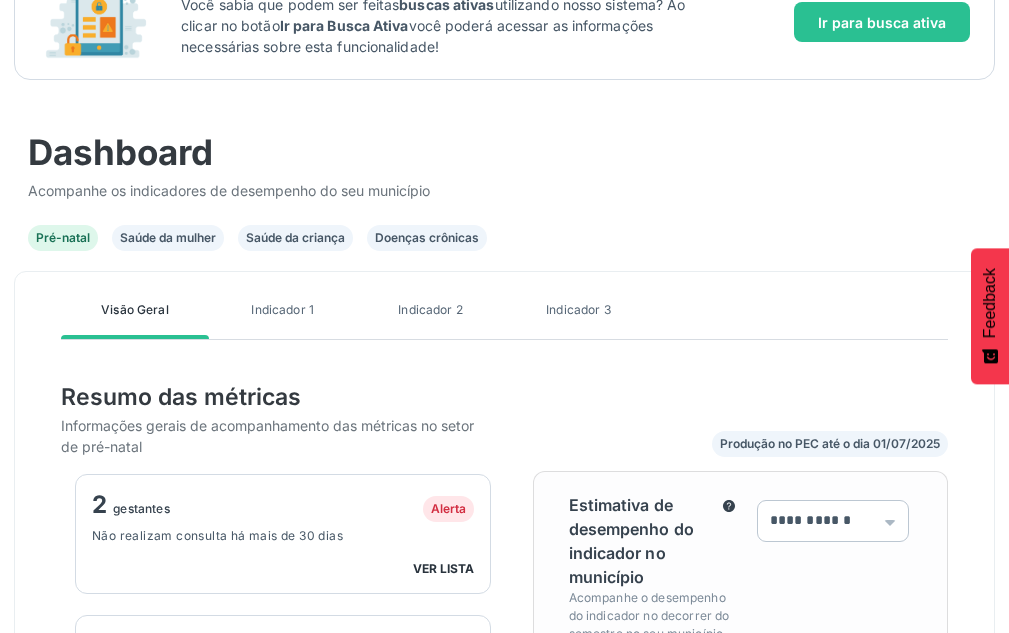 scroll, scrollTop: 999638, scrollLeft: 999586, axis: both 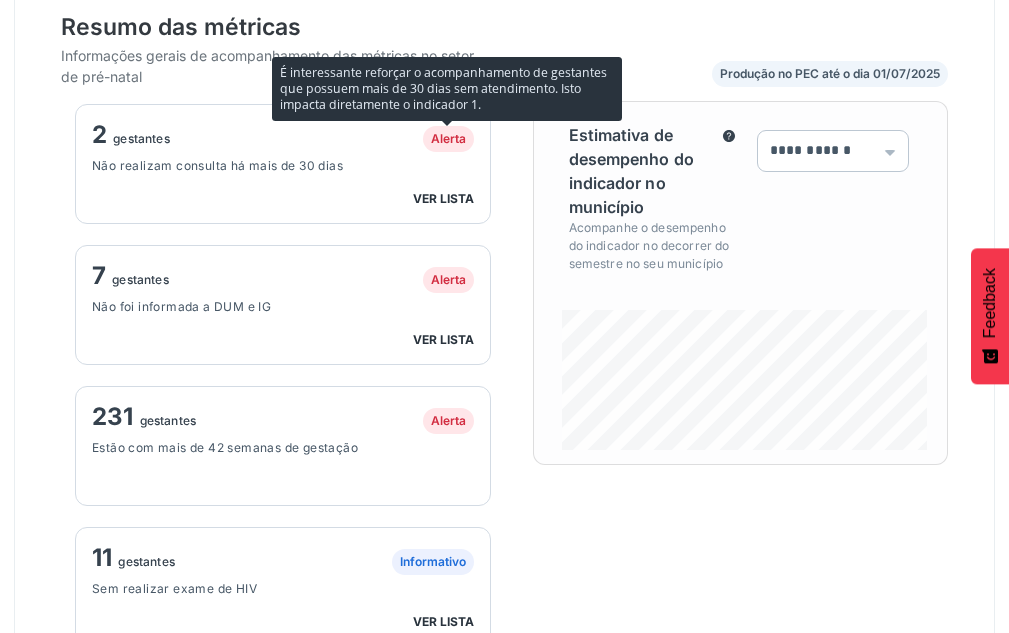 click on "Alerta" at bounding box center (448, 138) 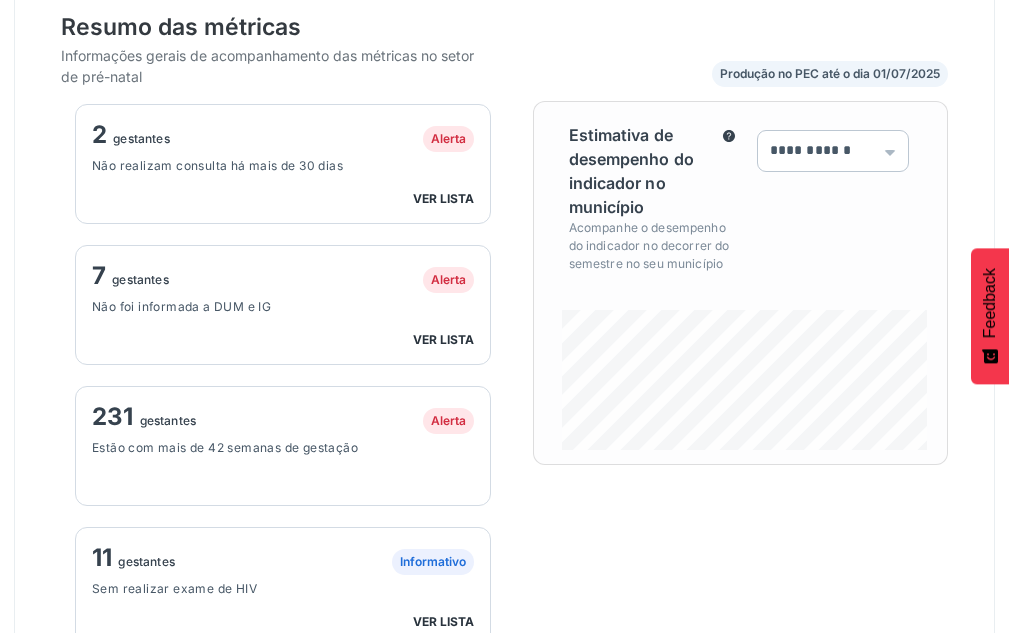 click on "ver lista" at bounding box center (443, 198) 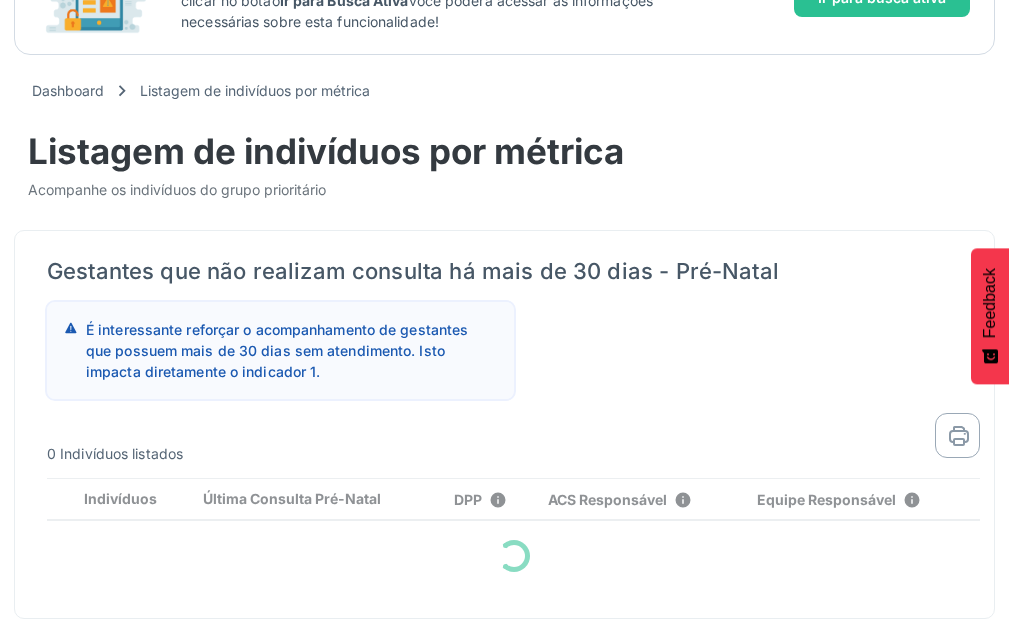 scroll, scrollTop: 314, scrollLeft: 0, axis: vertical 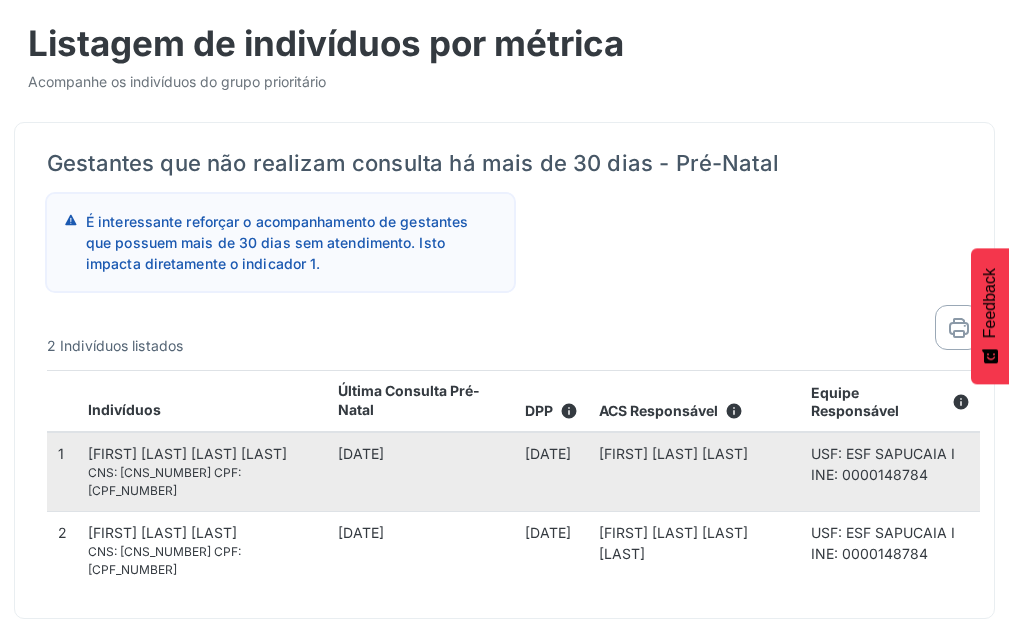 drag, startPoint x: 118, startPoint y: 470, endPoint x: 239, endPoint y: 475, distance: 121.103264 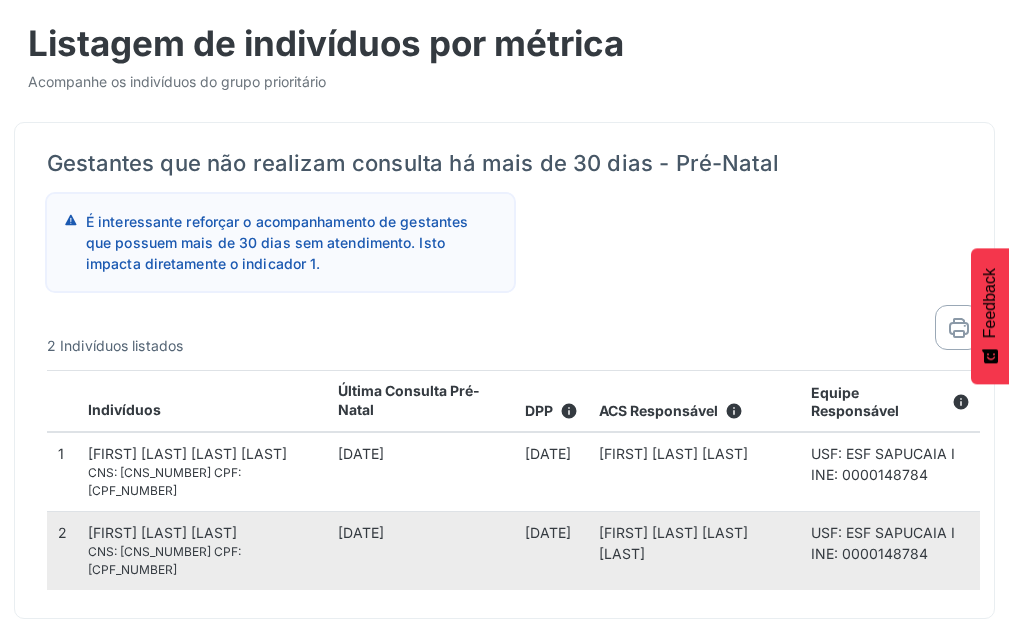 drag, startPoint x: 121, startPoint y: 551, endPoint x: 239, endPoint y: 555, distance: 118.06778 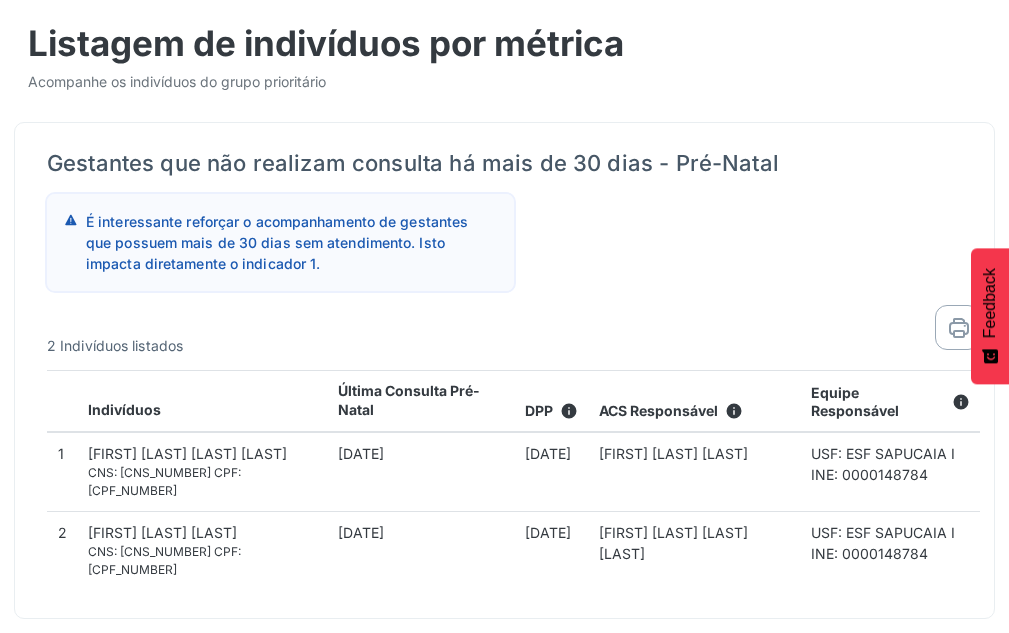 scroll, scrollTop: 0, scrollLeft: 0, axis: both 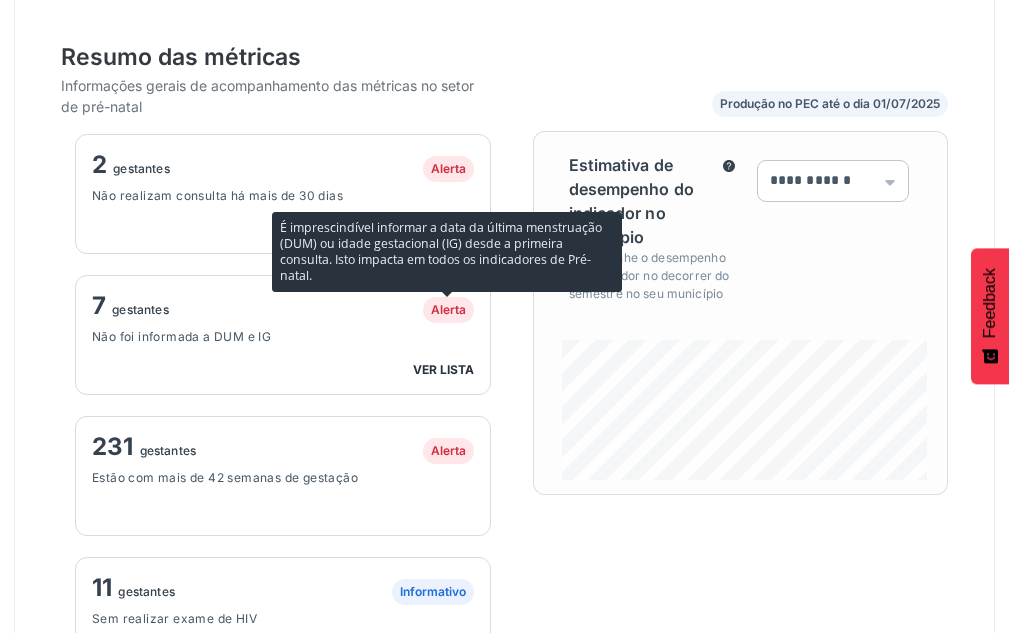 click on "Alerta" at bounding box center [448, 309] 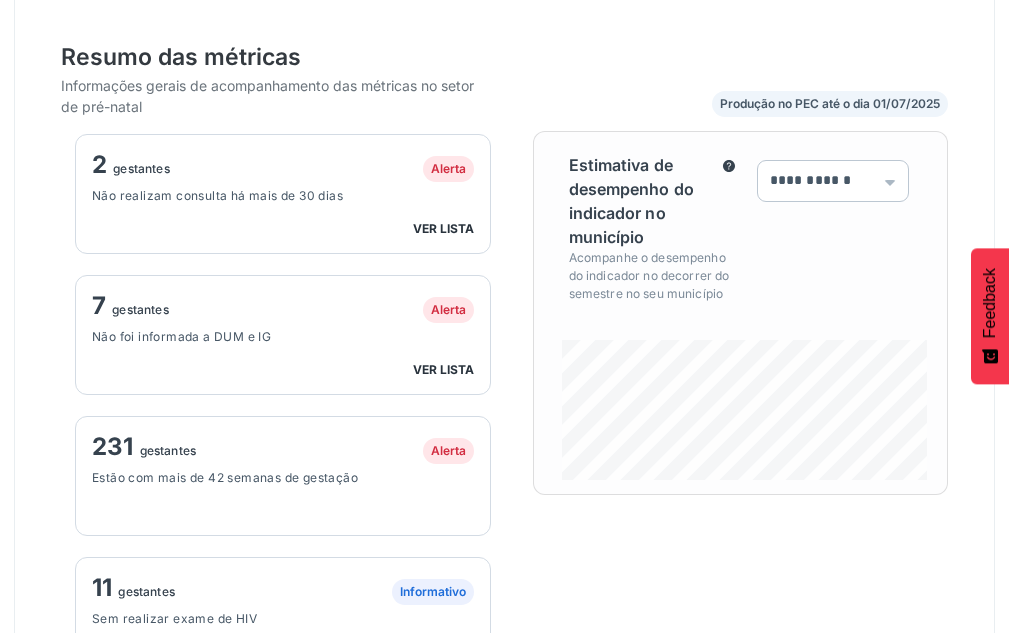 click on "ver lista" at bounding box center (443, 228) 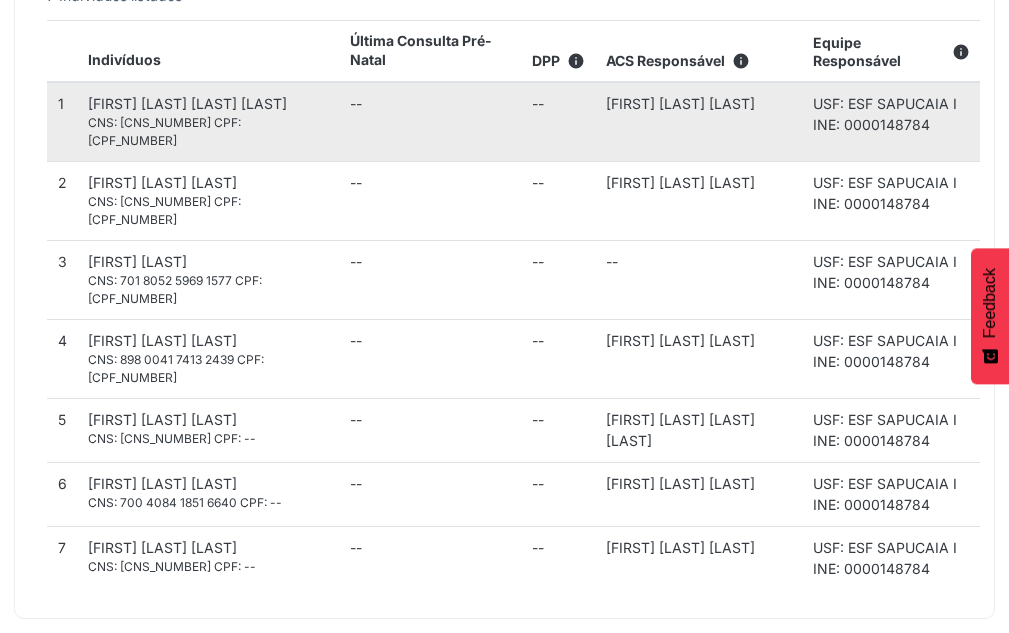 scroll, scrollTop: 482, scrollLeft: 0, axis: vertical 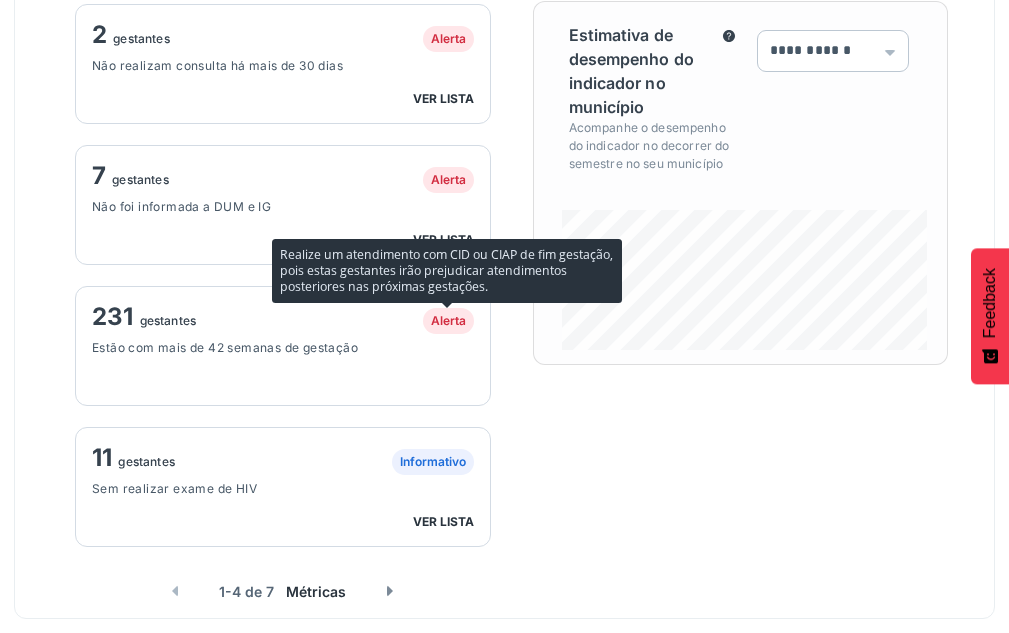 click on "Alerta" at bounding box center [448, 320] 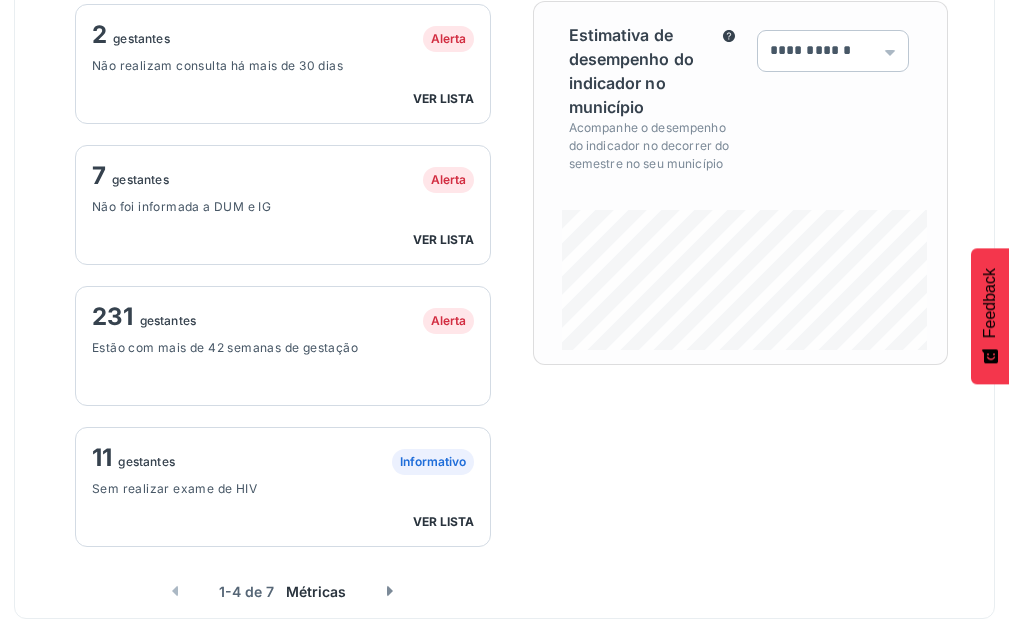 click on "231   gestantes   Alerta
Estão com mais de 42 semanas de gestação" at bounding box center [283, 64] 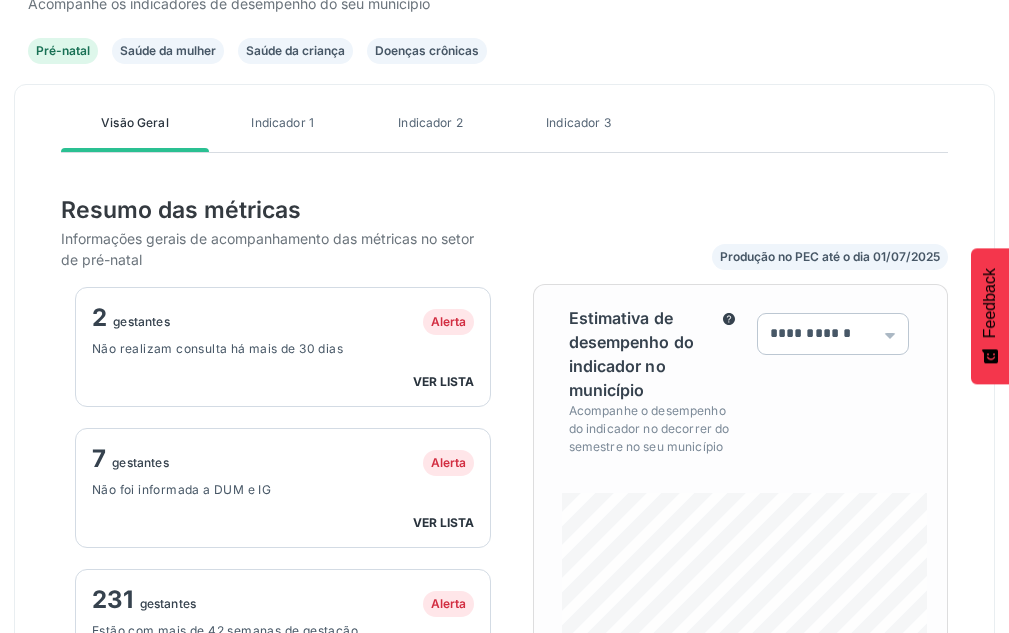 scroll, scrollTop: 130, scrollLeft: 0, axis: vertical 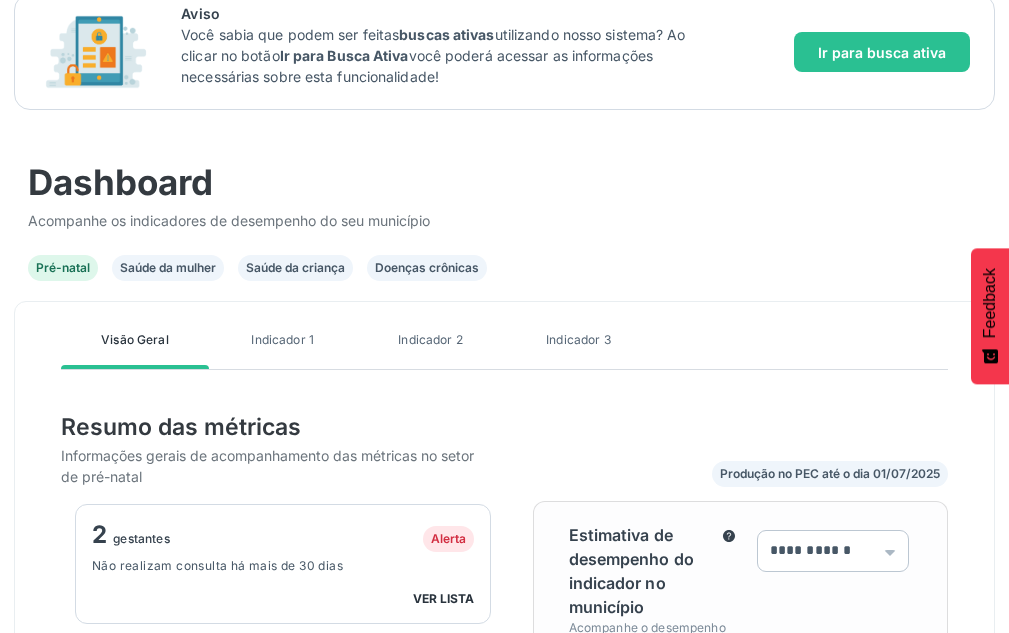 click on "Indicador 1" at bounding box center [283, 340] 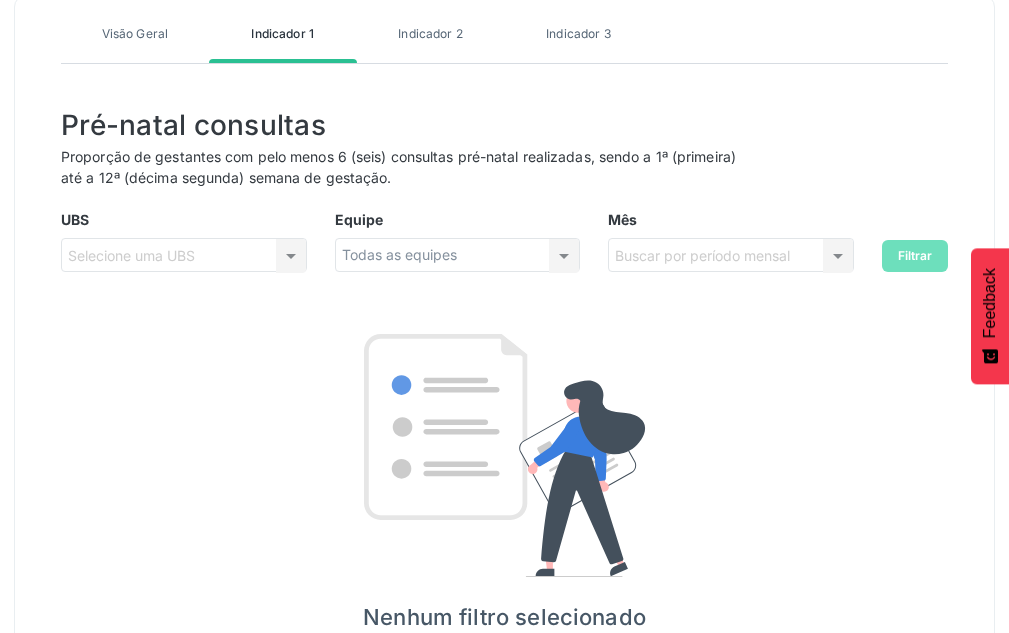scroll, scrollTop: 330, scrollLeft: 0, axis: vertical 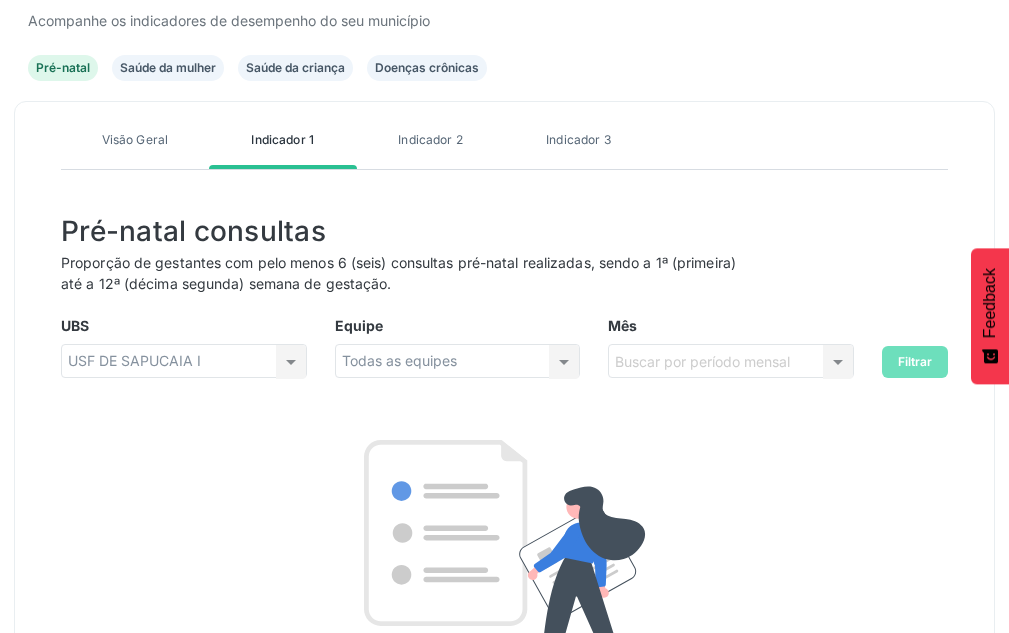 click on "Saúde da mulher" at bounding box center [168, 68] 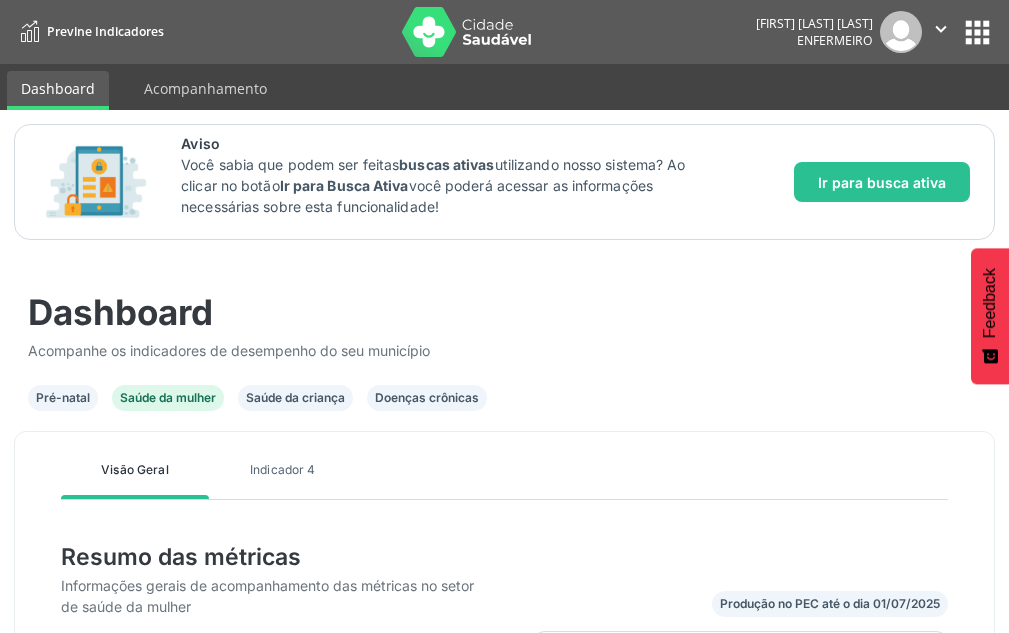 scroll, scrollTop: 999638, scrollLeft: 999586, axis: both 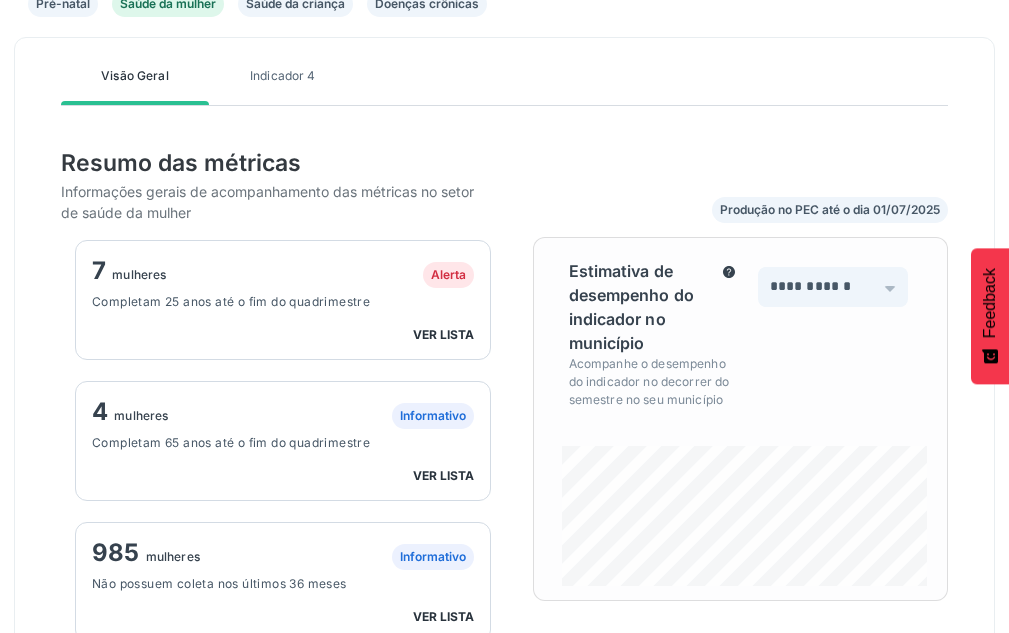 click on "Indicador 4" at bounding box center [283, 76] 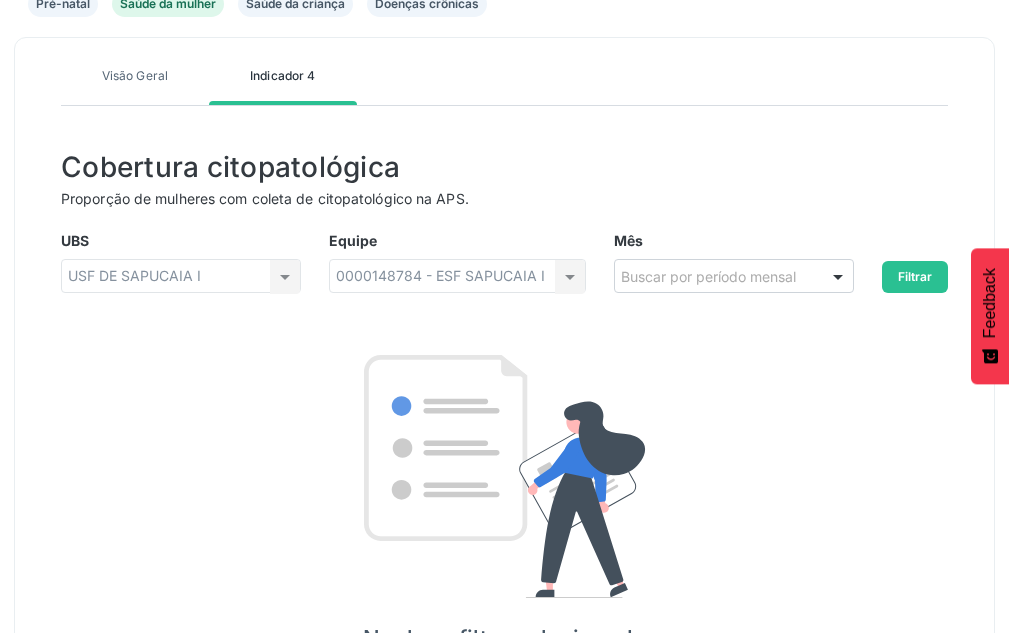 click on "Buscar por período mensal" at bounding box center [734, 276] 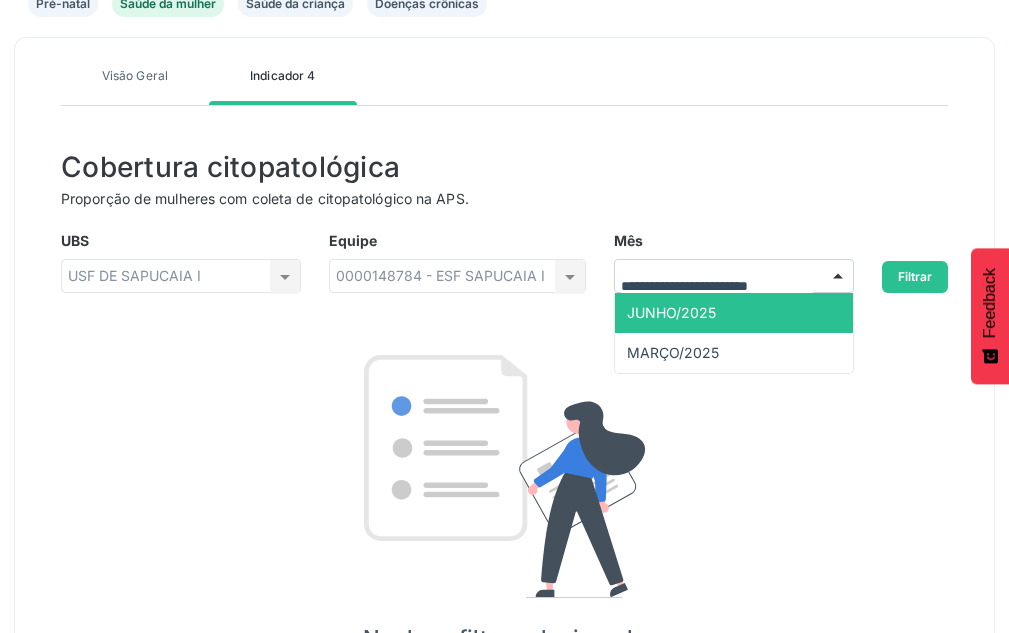 click on "JUNHO/2025" at bounding box center [734, 313] 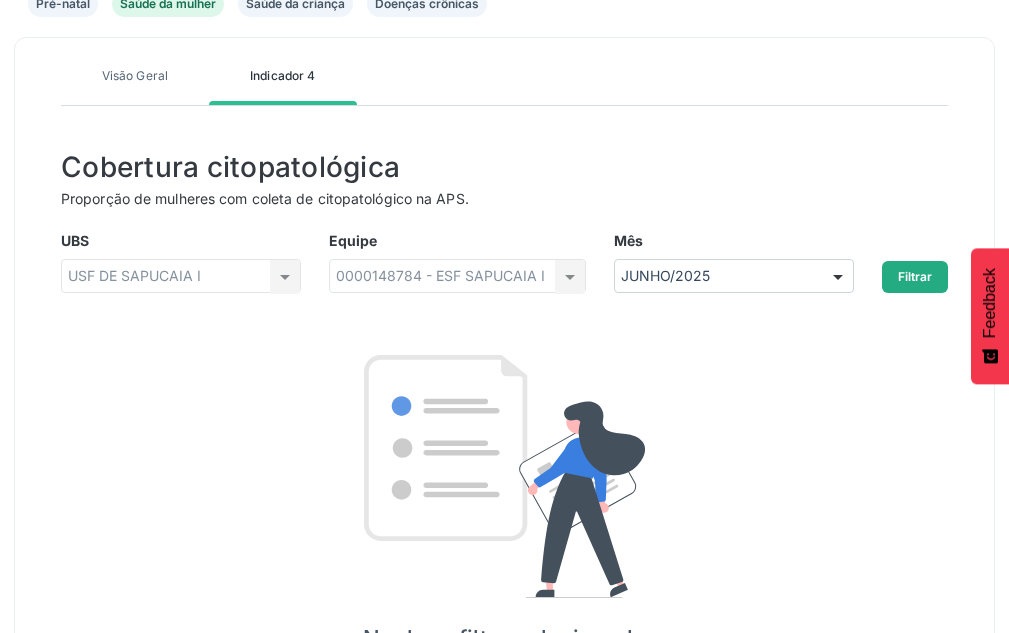 click on "Filtrar" at bounding box center (915, 277) 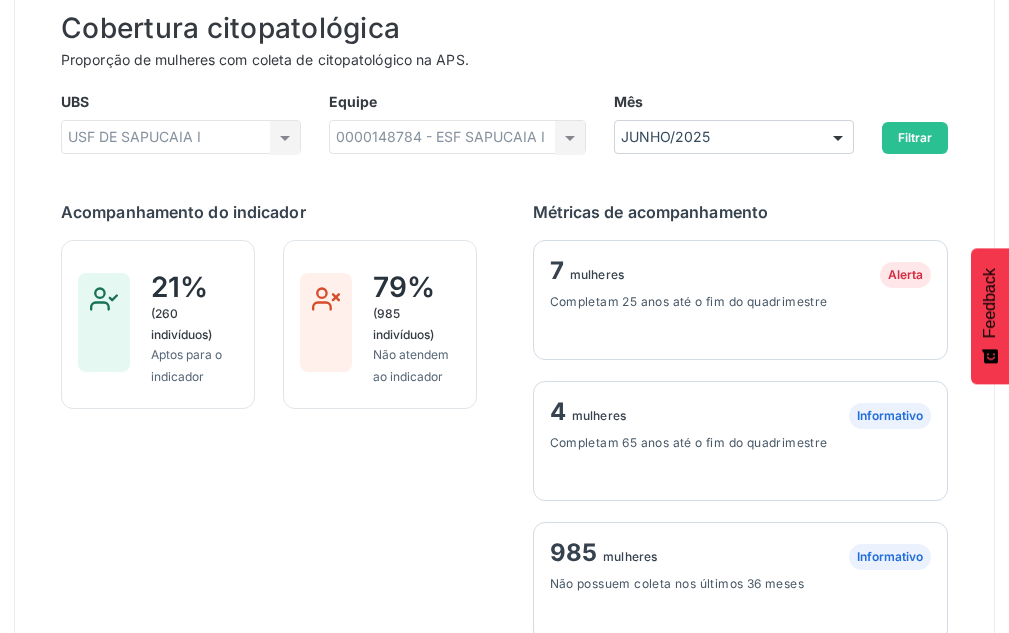 scroll, scrollTop: 0, scrollLeft: 0, axis: both 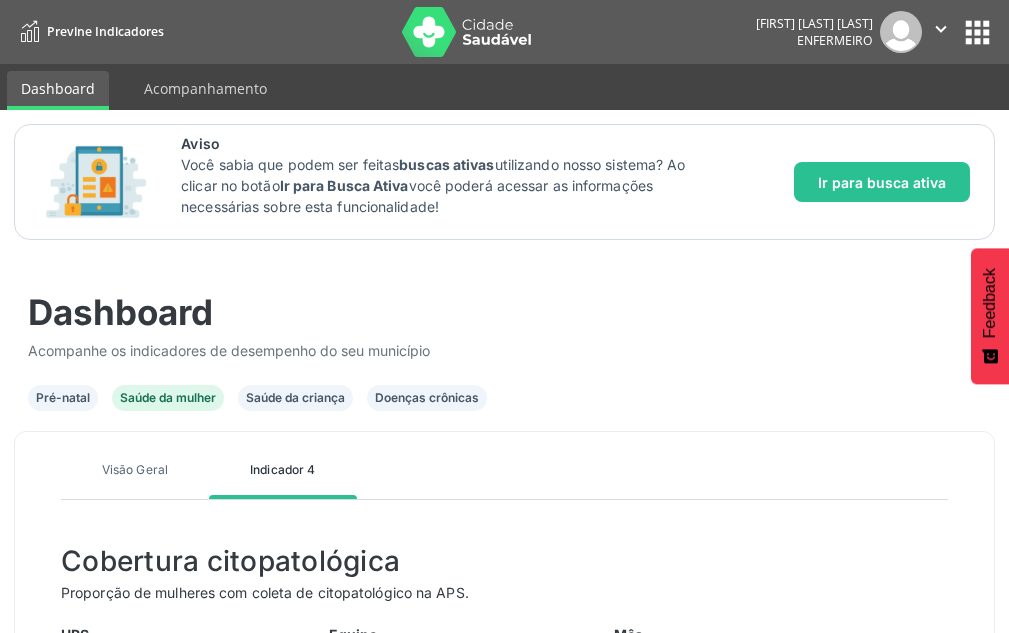 click on "Saúde da criança" at bounding box center [63, 398] 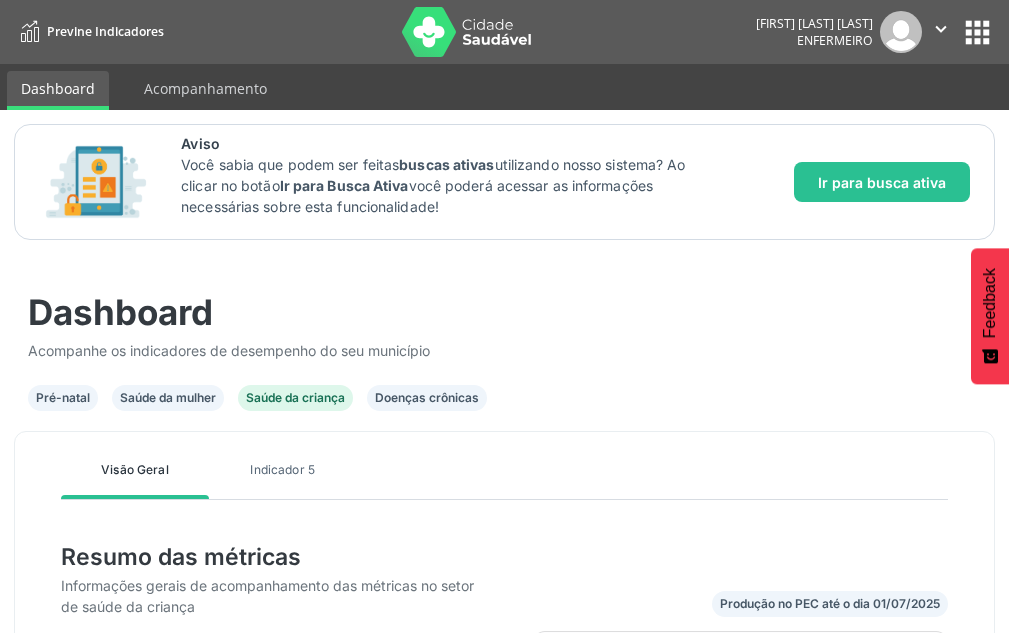 scroll, scrollTop: 999638, scrollLeft: 999586, axis: both 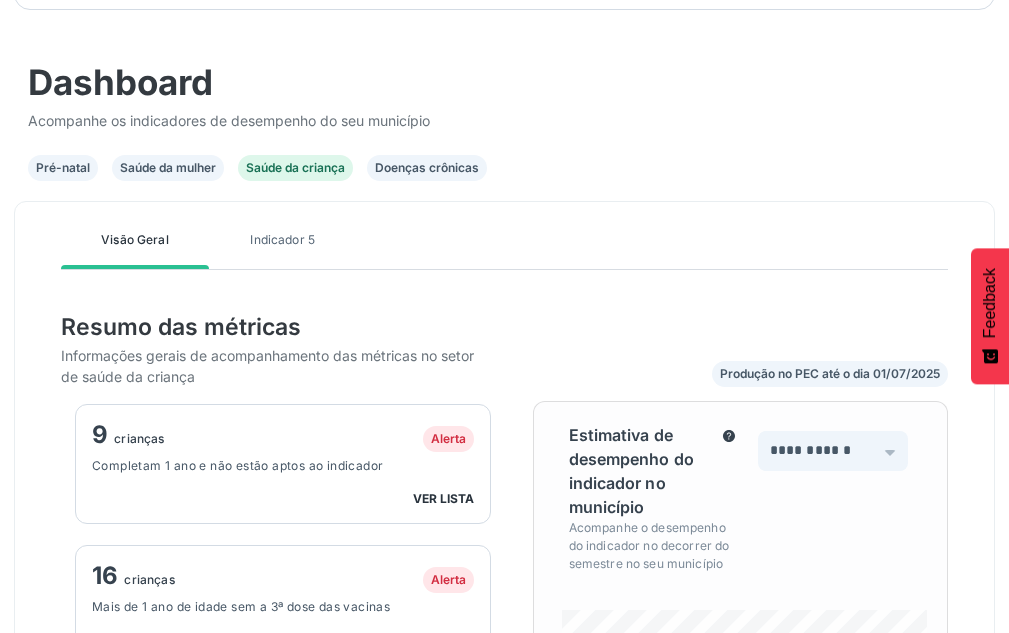 click on "Doenças crônicas" at bounding box center (63, 168) 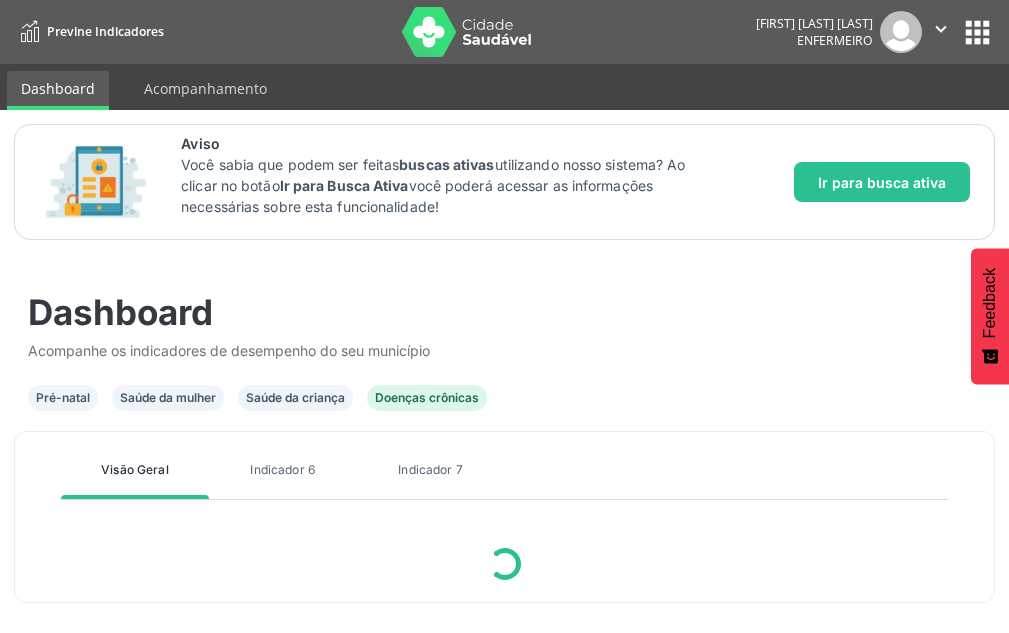 scroll, scrollTop: 0, scrollLeft: 0, axis: both 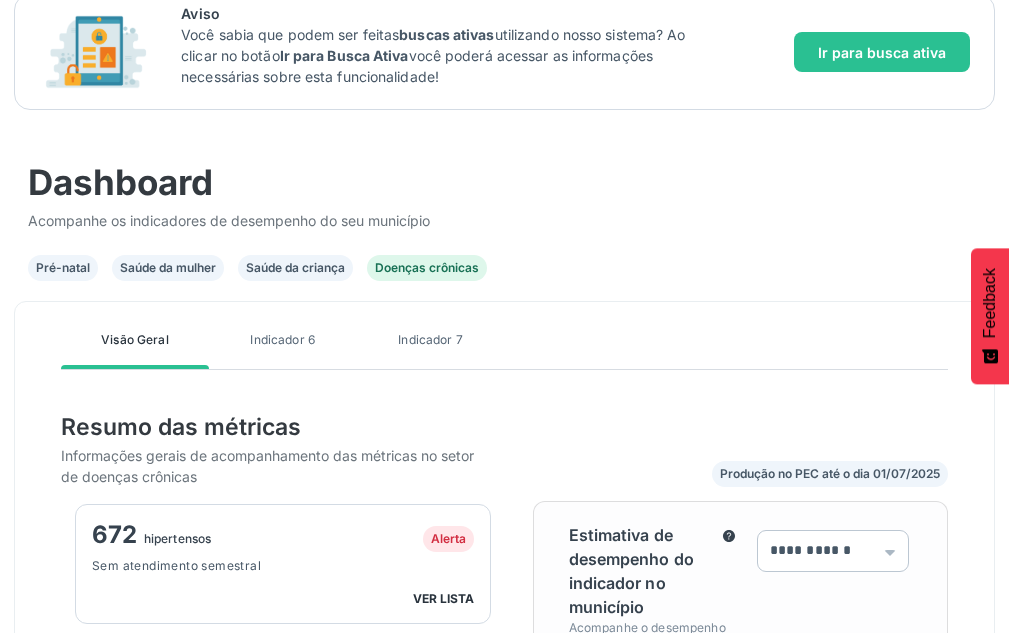 click on "Indicador 6" at bounding box center [283, 340] 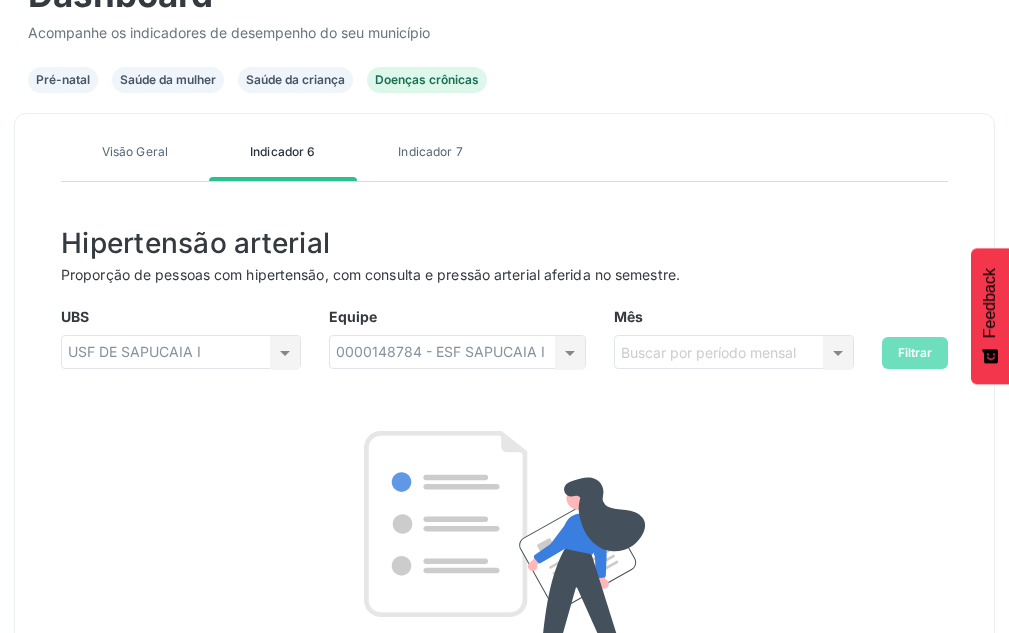 scroll, scrollTop: 430, scrollLeft: 0, axis: vertical 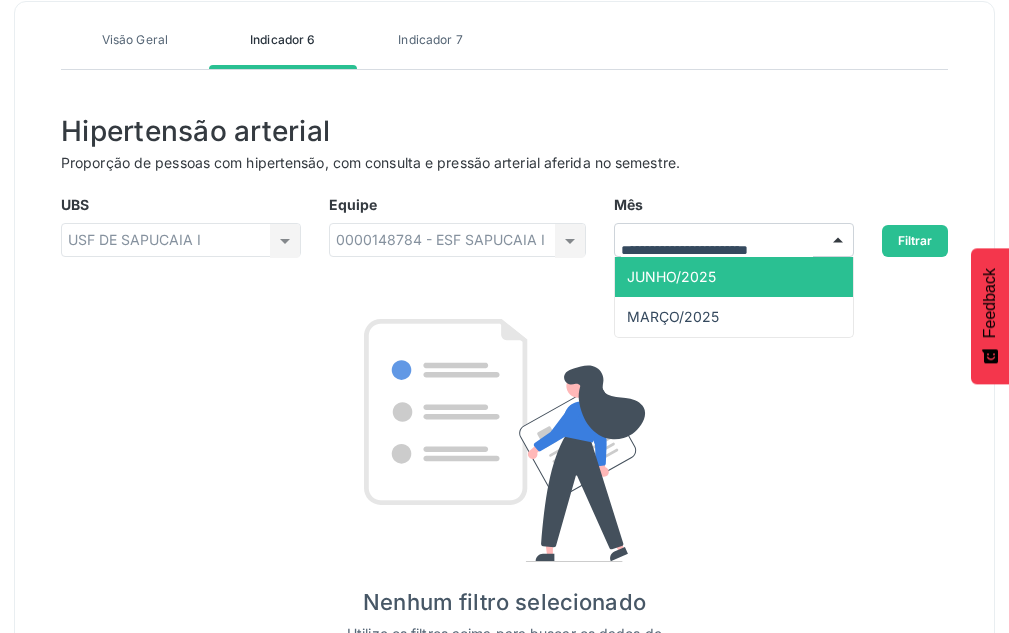 click at bounding box center [734, 240] 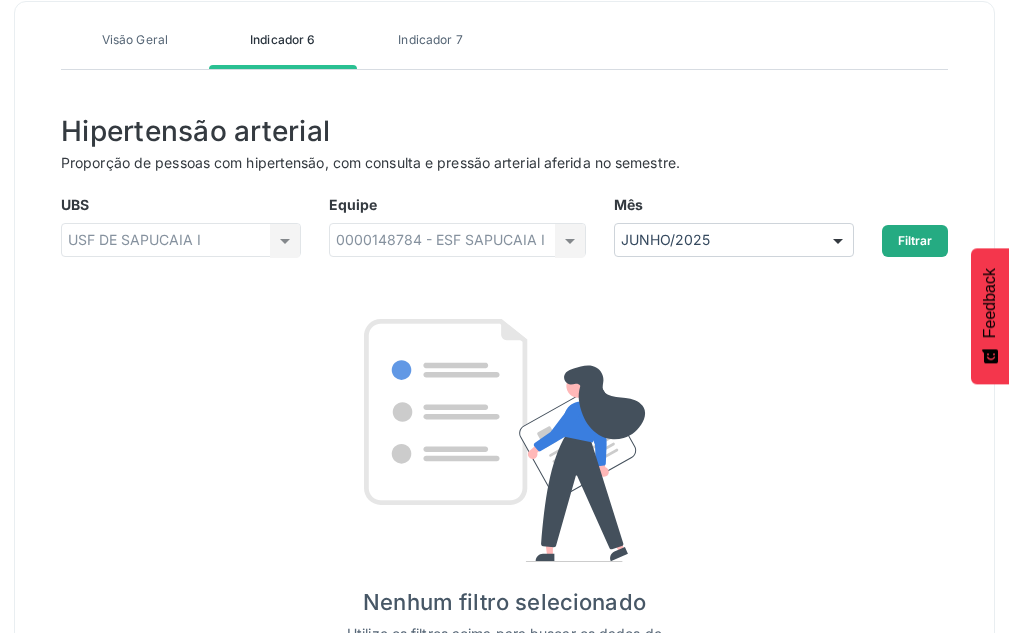 click on "Filtrar" at bounding box center [915, 241] 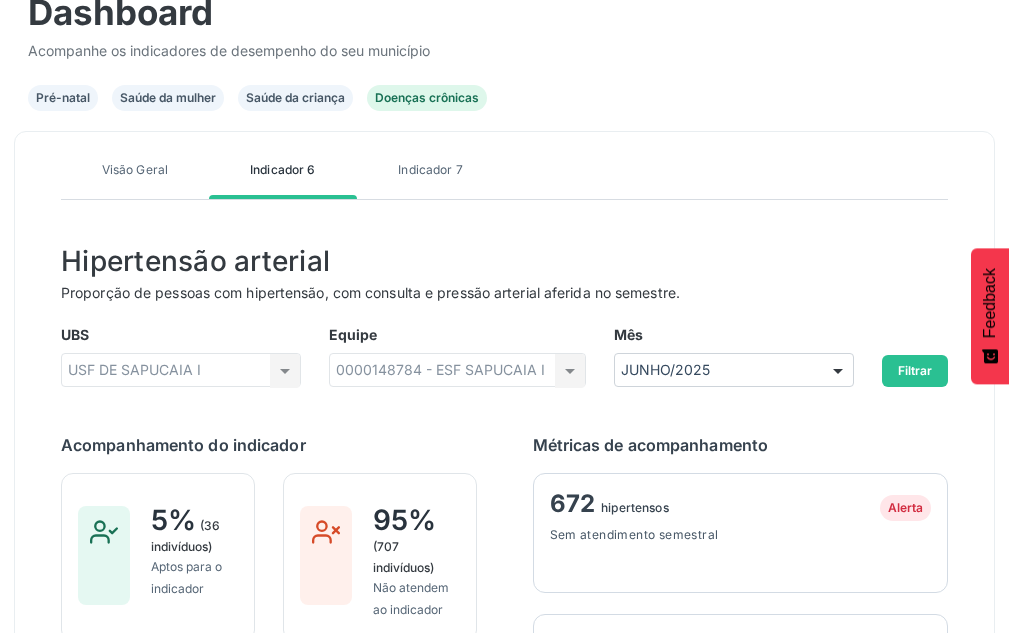 scroll, scrollTop: 292, scrollLeft: 0, axis: vertical 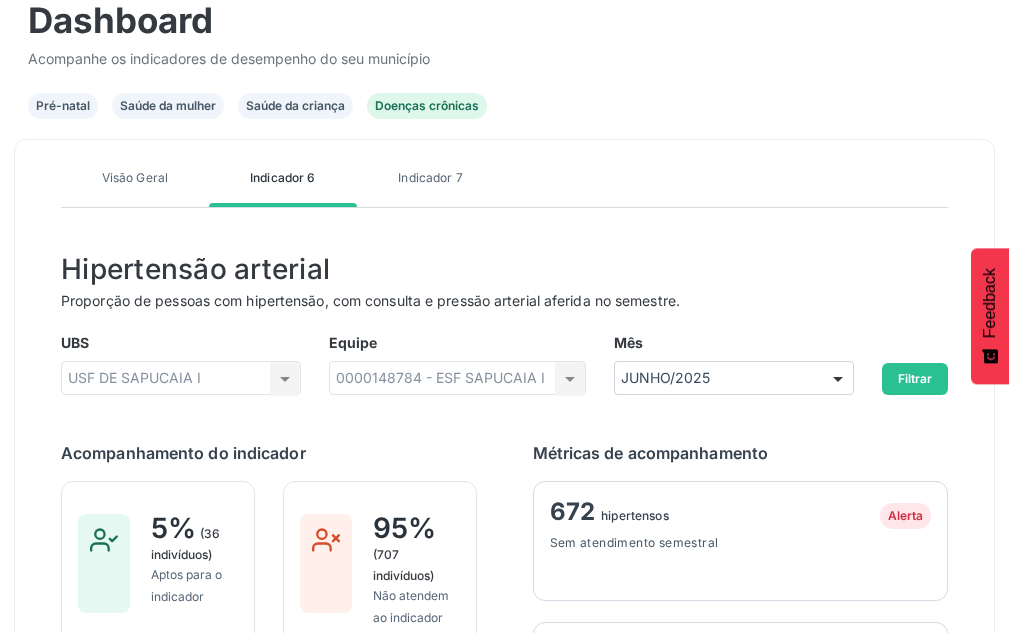 click on "Indicador 7" at bounding box center (135, 178) 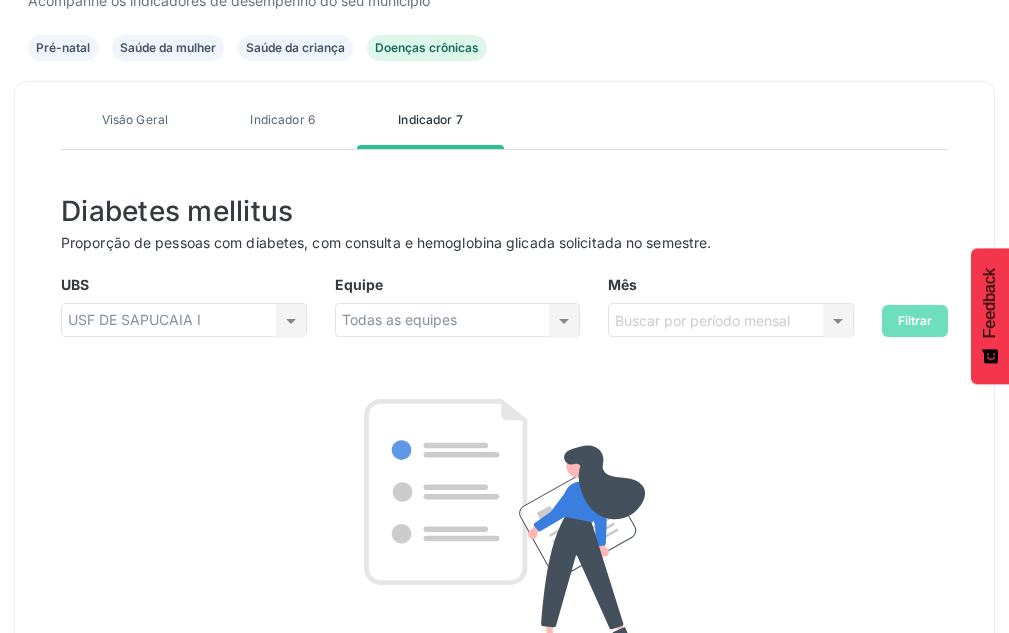 scroll, scrollTop: 392, scrollLeft: 0, axis: vertical 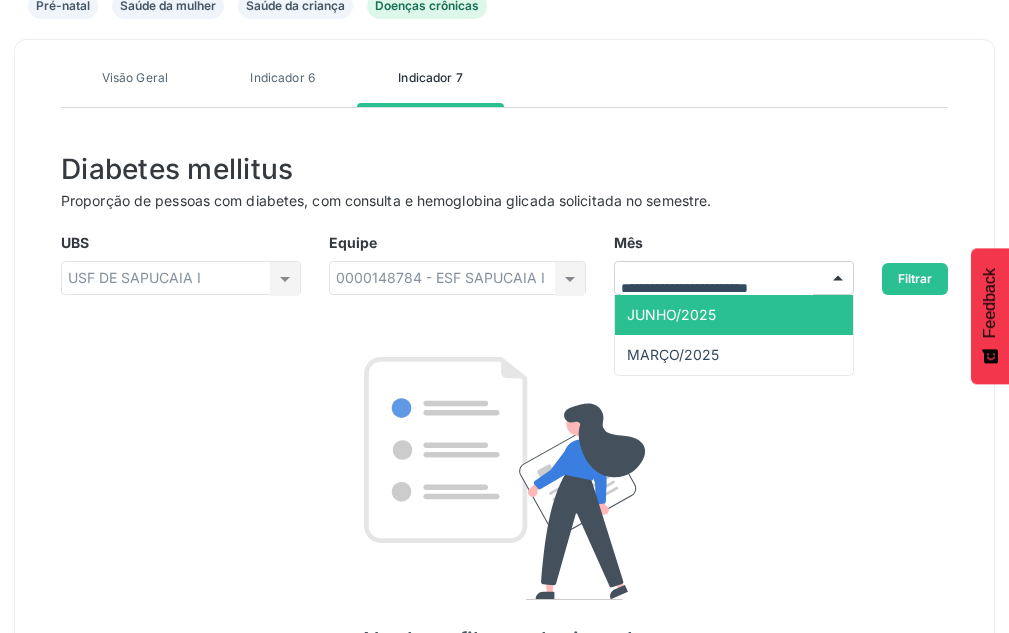 click on "JUNHO/2025" at bounding box center (671, 314) 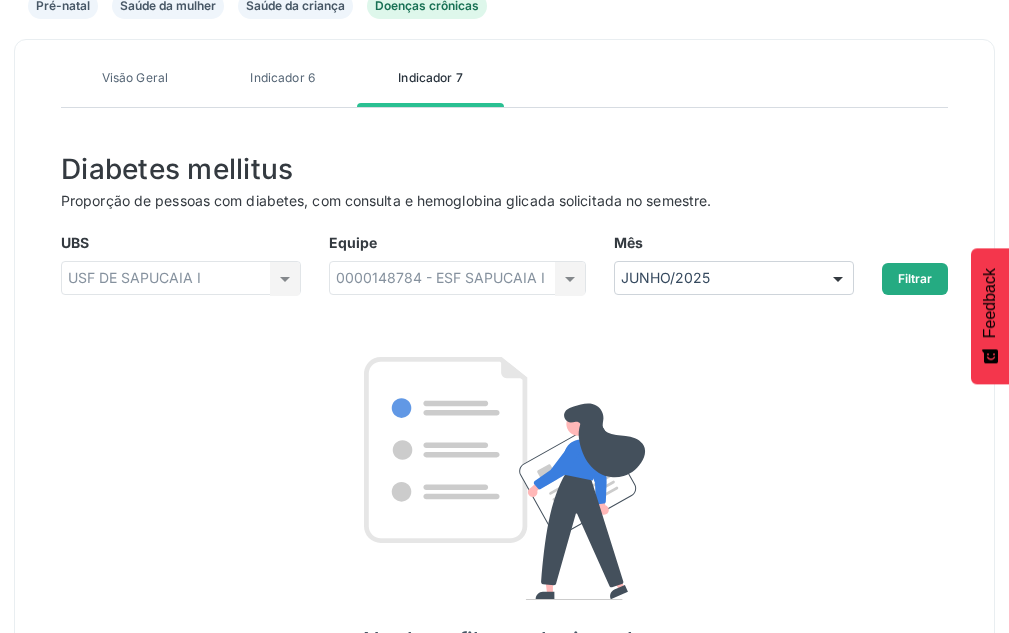 click on "Filtrar" at bounding box center [915, 279] 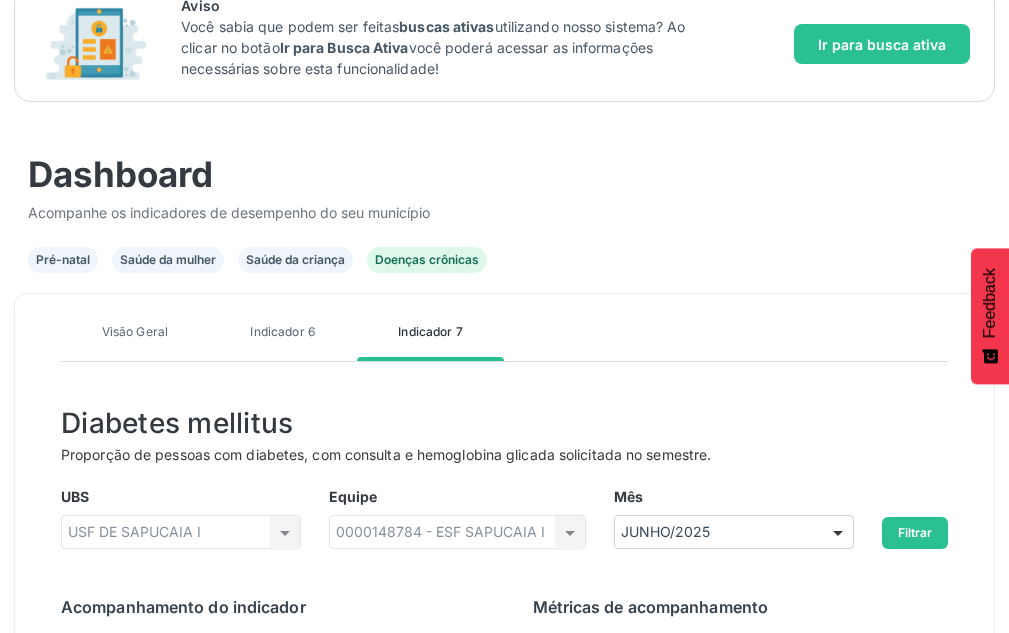 scroll, scrollTop: 92, scrollLeft: 0, axis: vertical 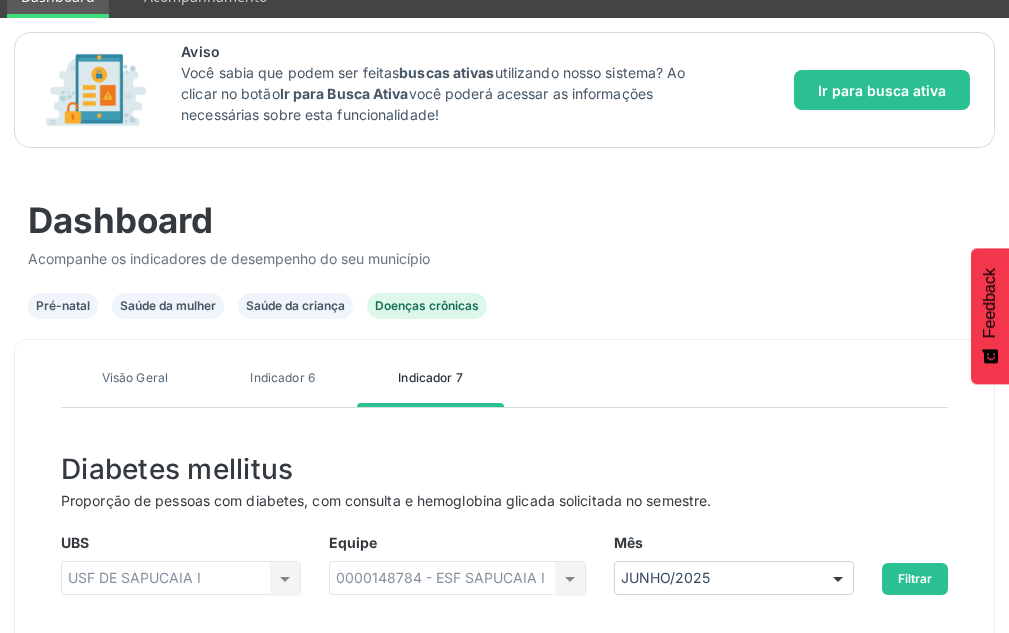 click on "Pré-natal" at bounding box center [63, 306] 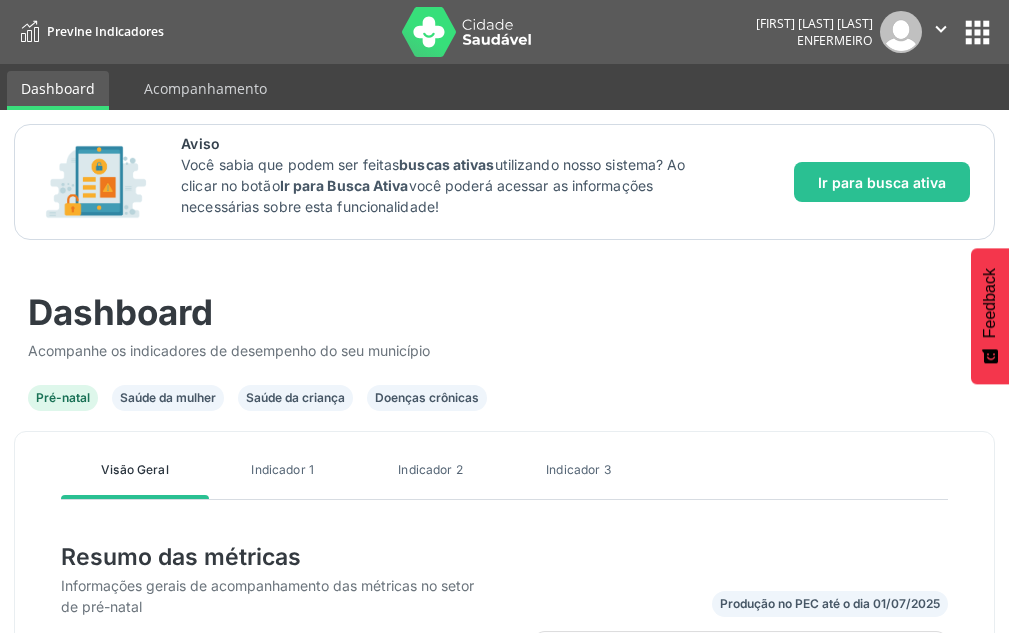 scroll, scrollTop: 999638, scrollLeft: 999586, axis: both 